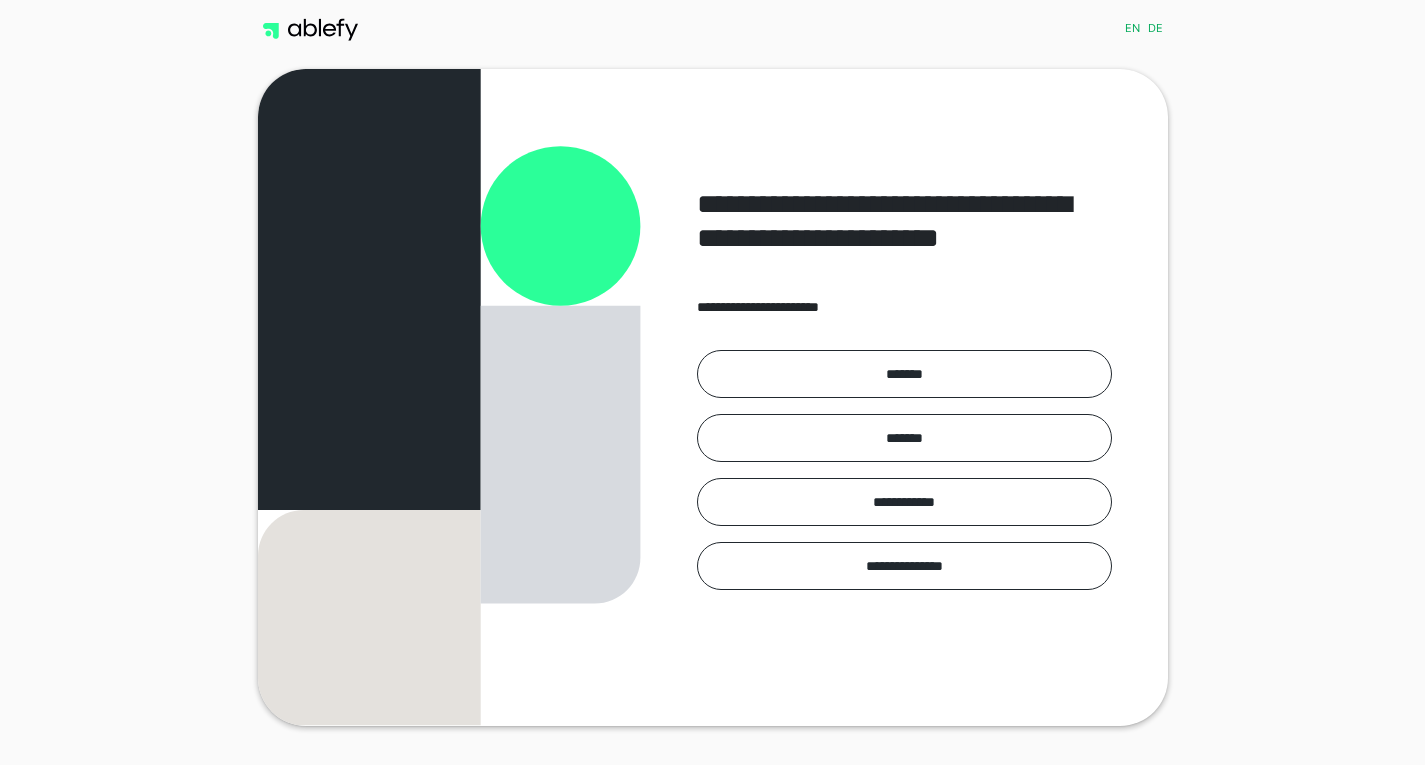 scroll, scrollTop: 0, scrollLeft: 0, axis: both 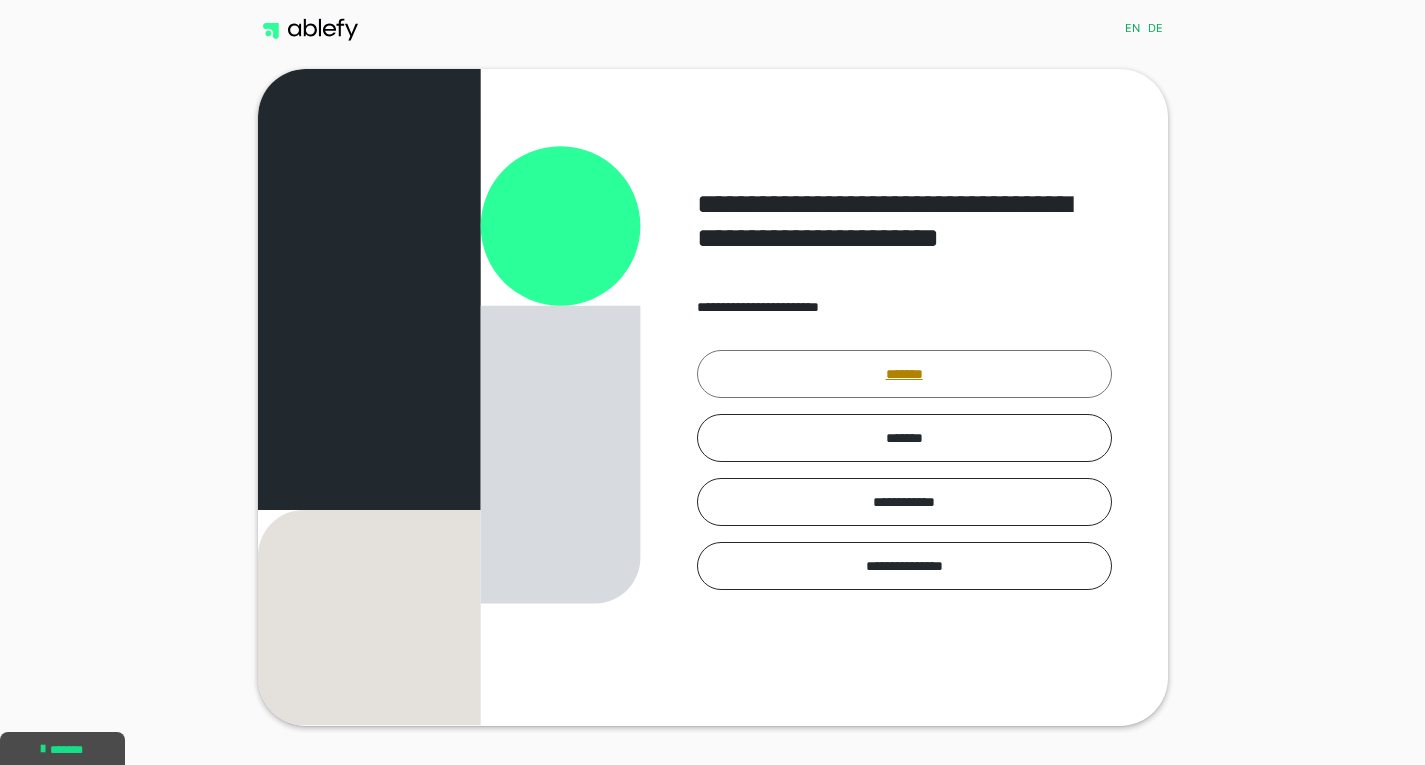 click on "*******" at bounding box center [904, 374] 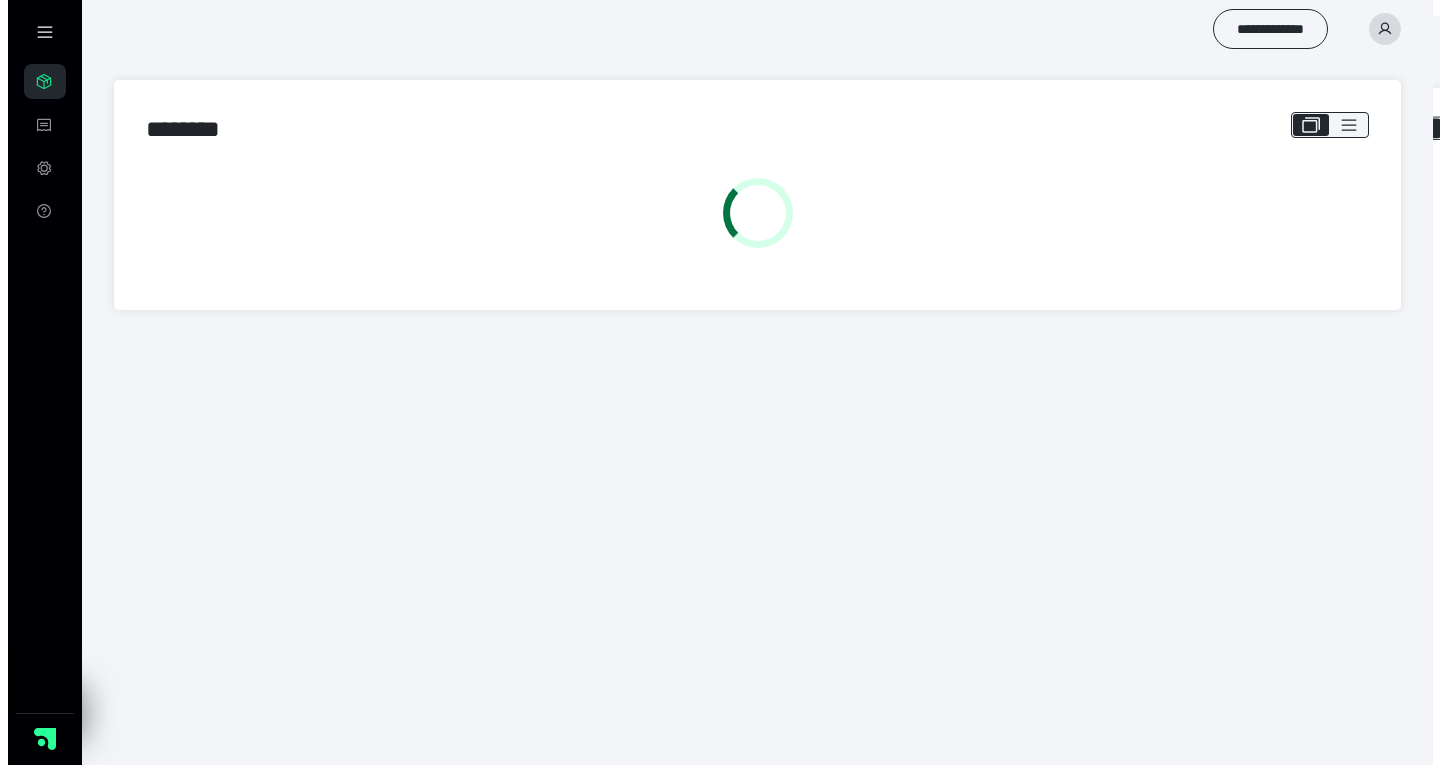 scroll, scrollTop: 0, scrollLeft: 0, axis: both 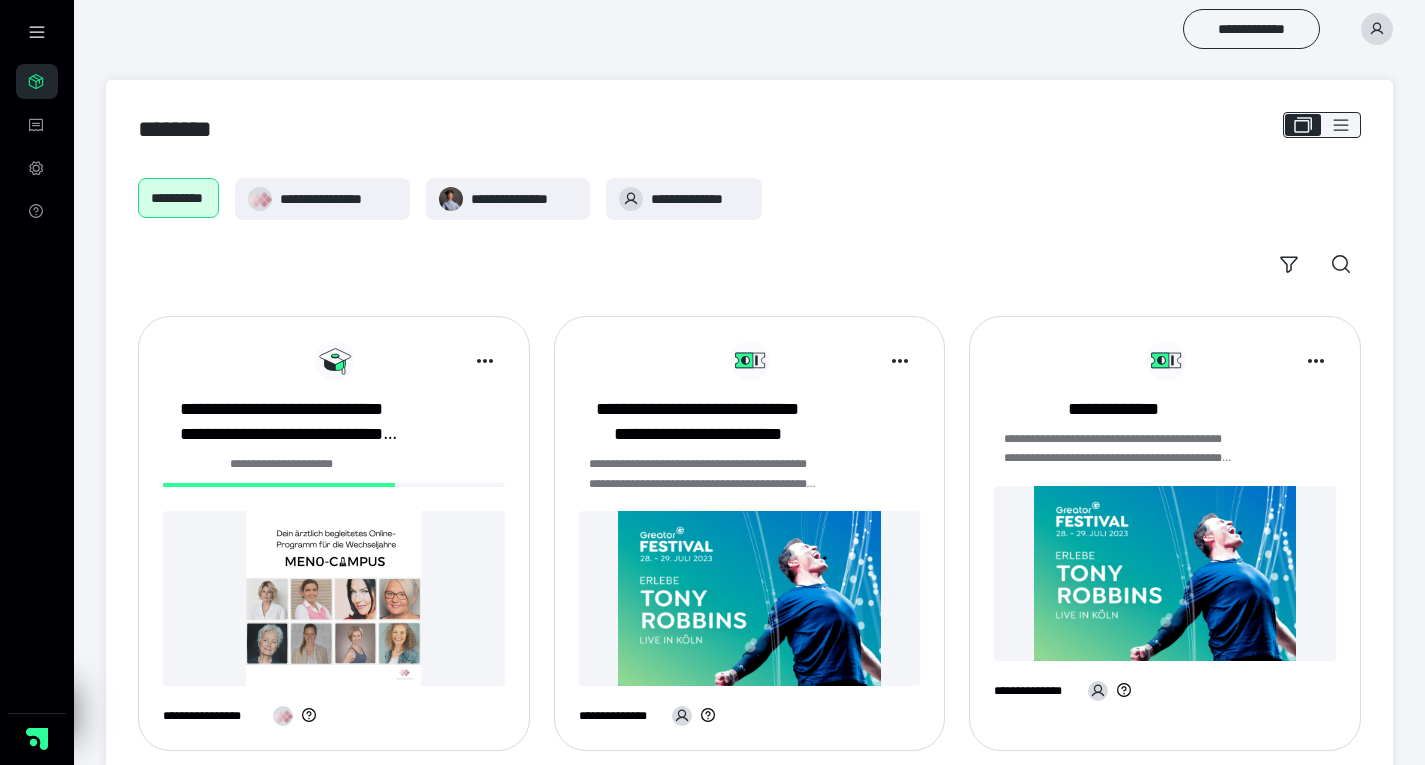 click at bounding box center [334, 598] 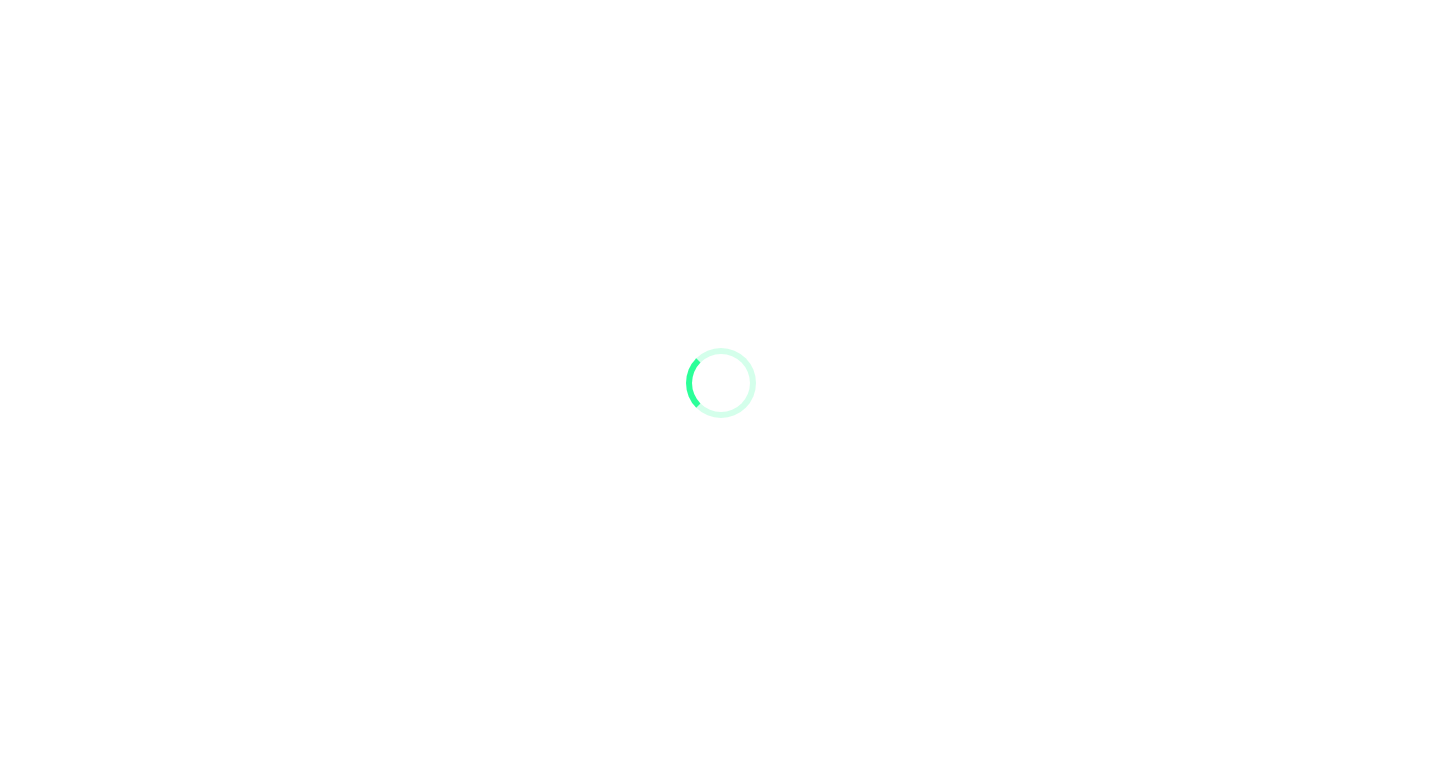 scroll, scrollTop: 0, scrollLeft: 0, axis: both 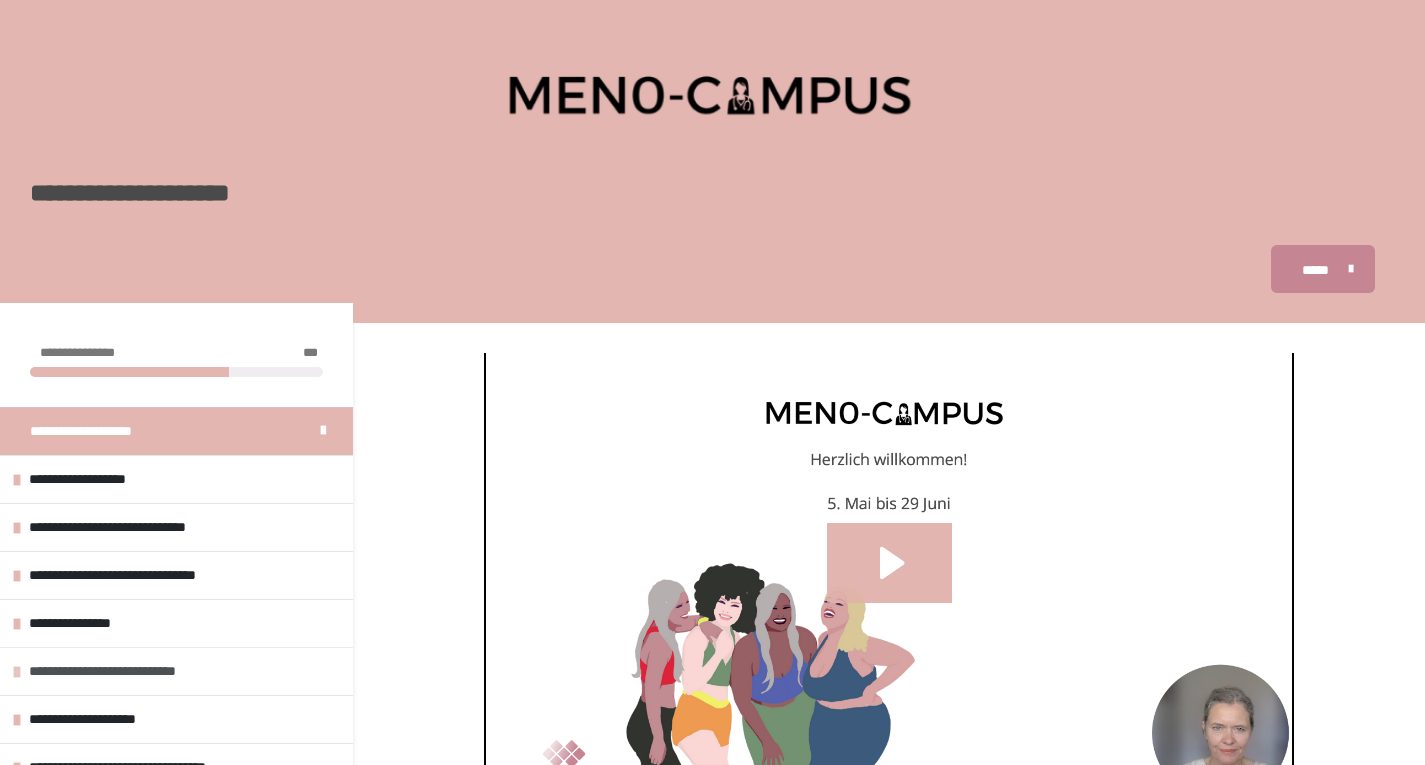 click on "**********" at bounding box center [135, 671] 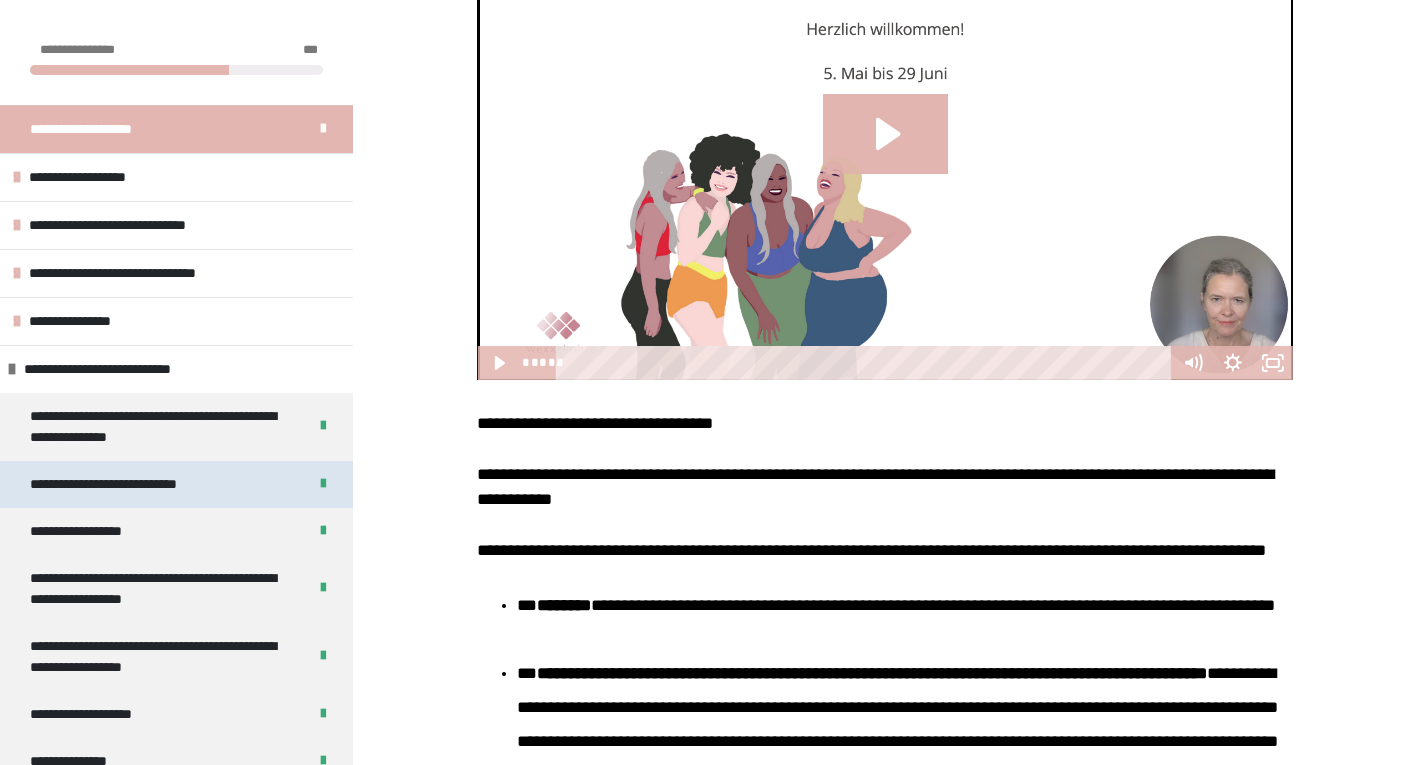 click on "**********" at bounding box center [128, 484] 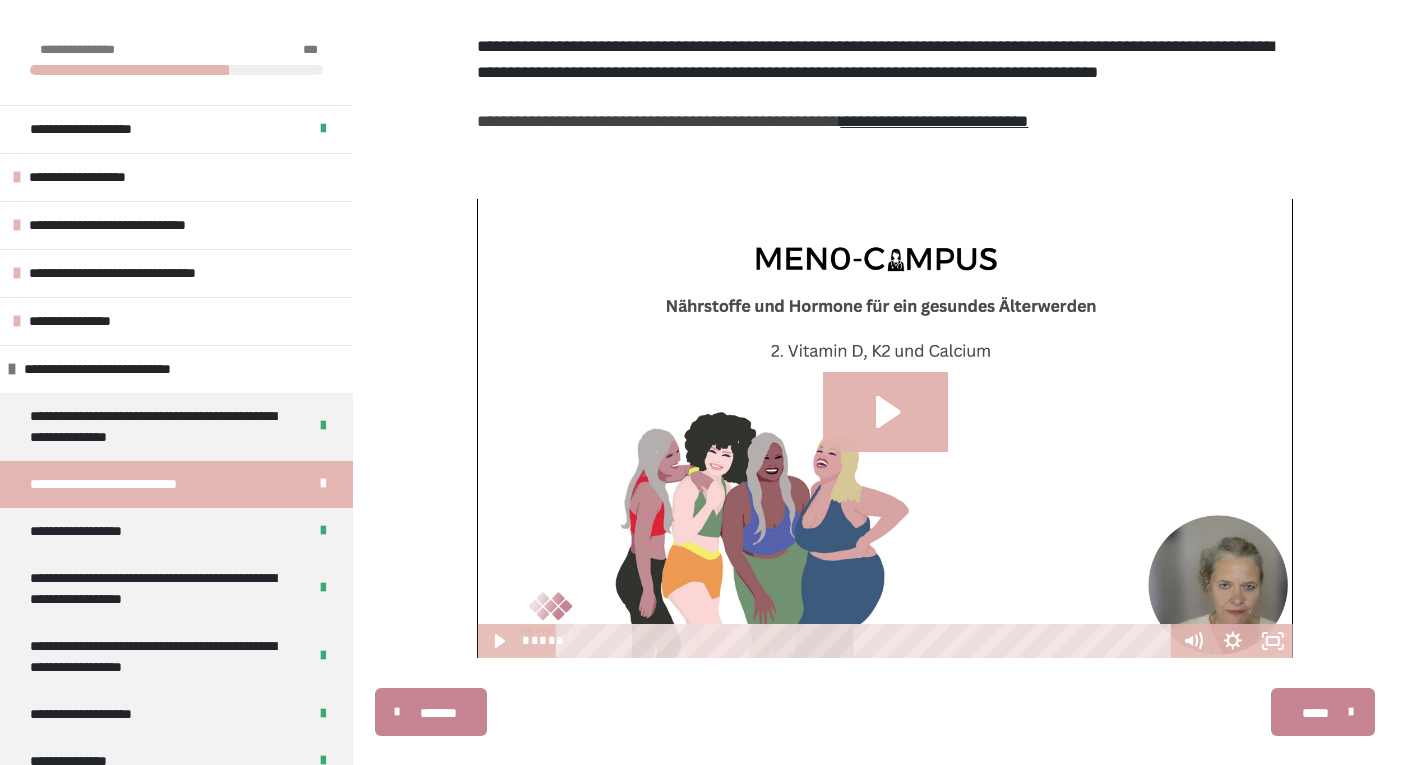 scroll, scrollTop: 405, scrollLeft: 0, axis: vertical 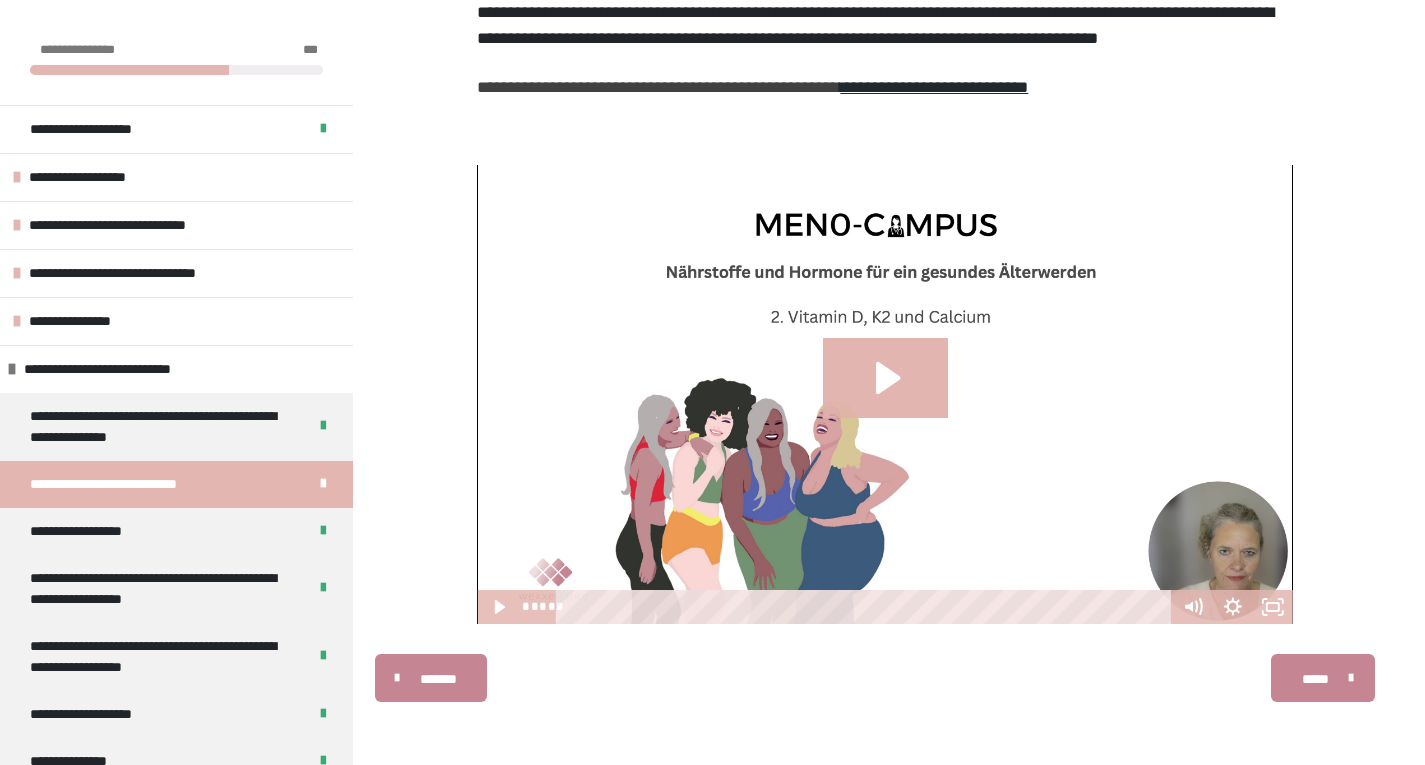 click 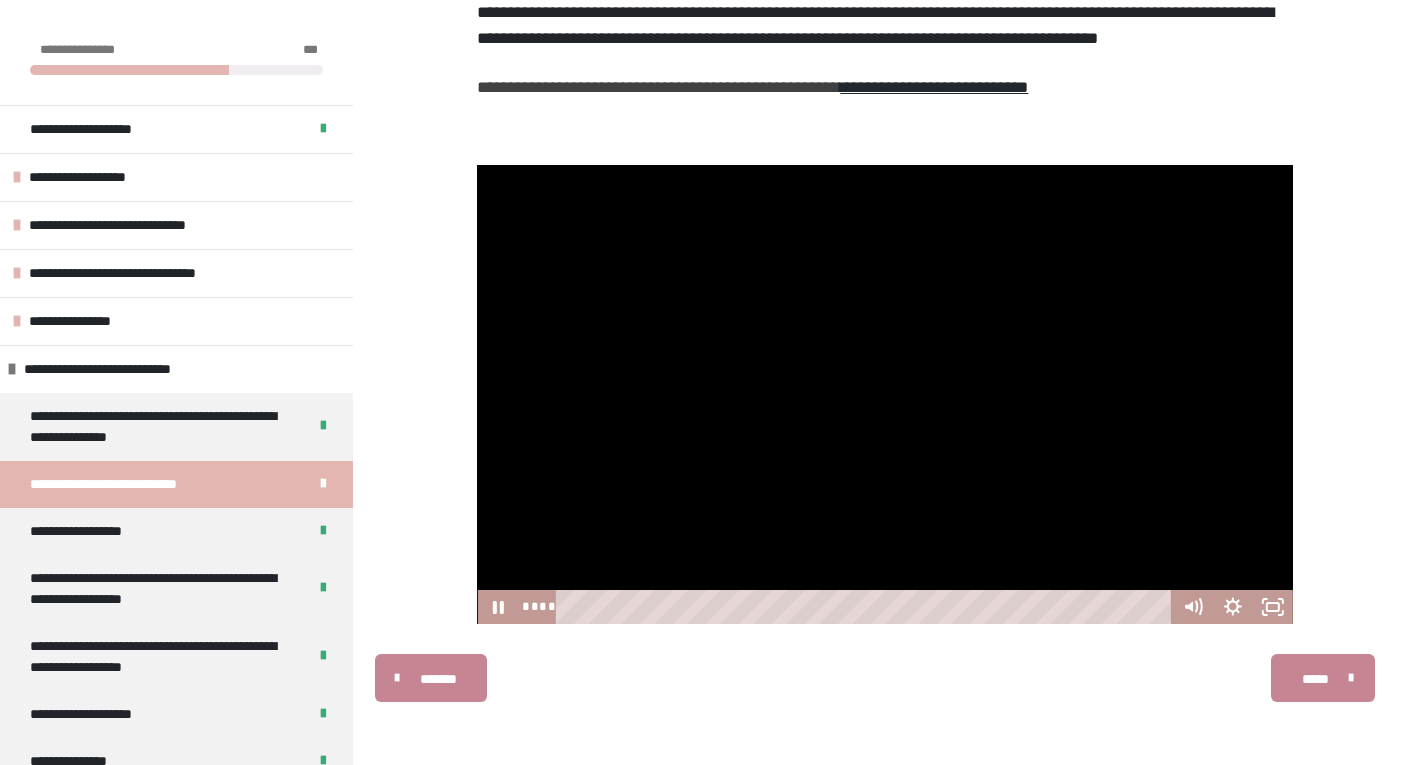 click at bounding box center (866, 607) 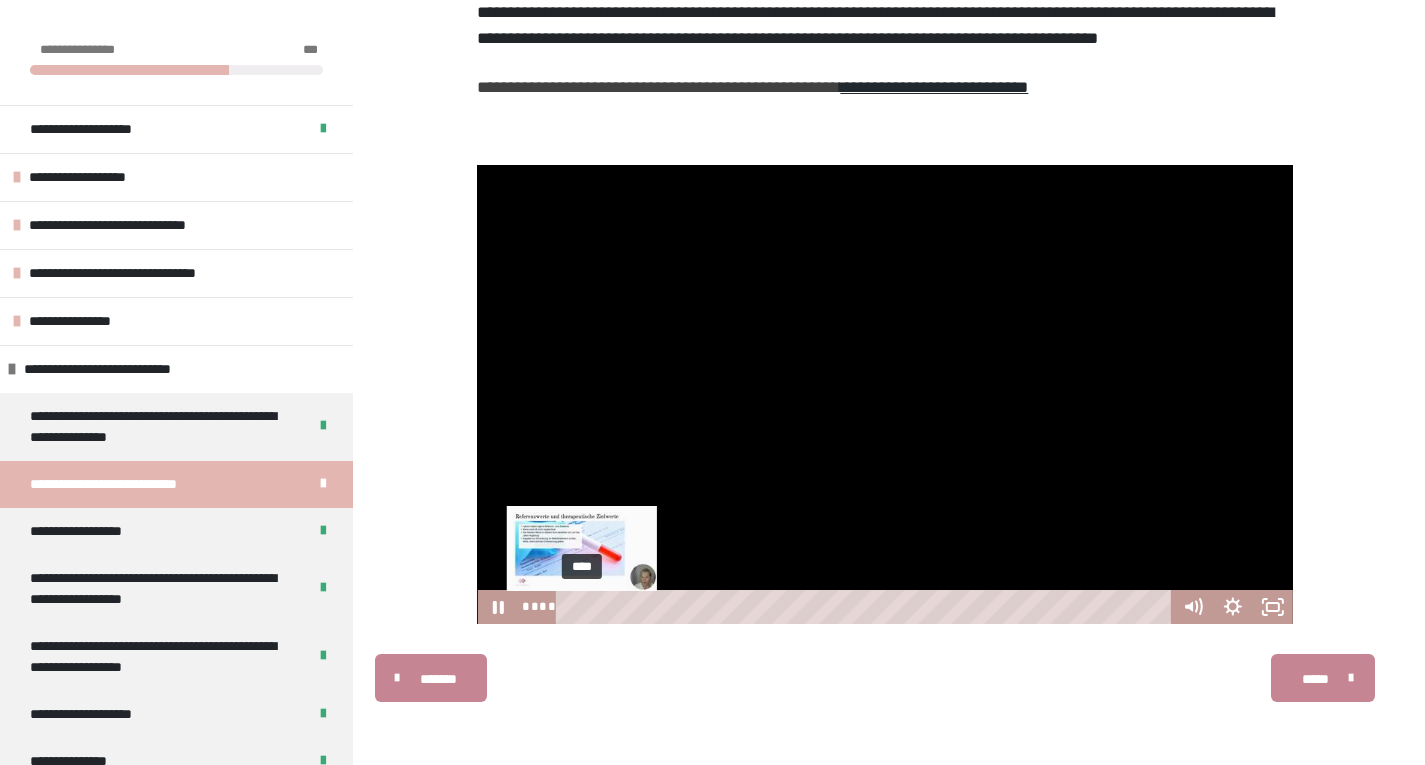 click on "****" at bounding box center [866, 607] 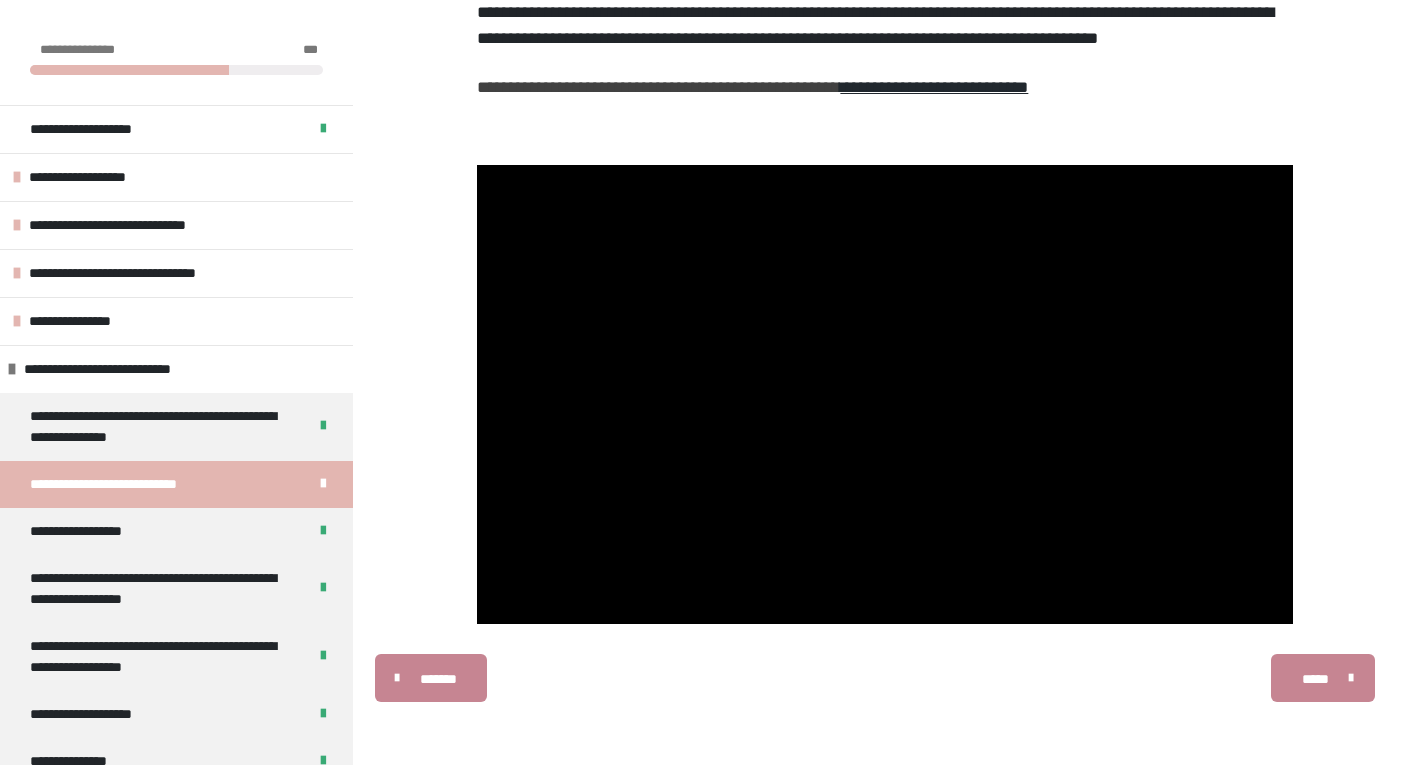 click on "[FIRST] [LAST] [LAST]" at bounding box center (885, 678) 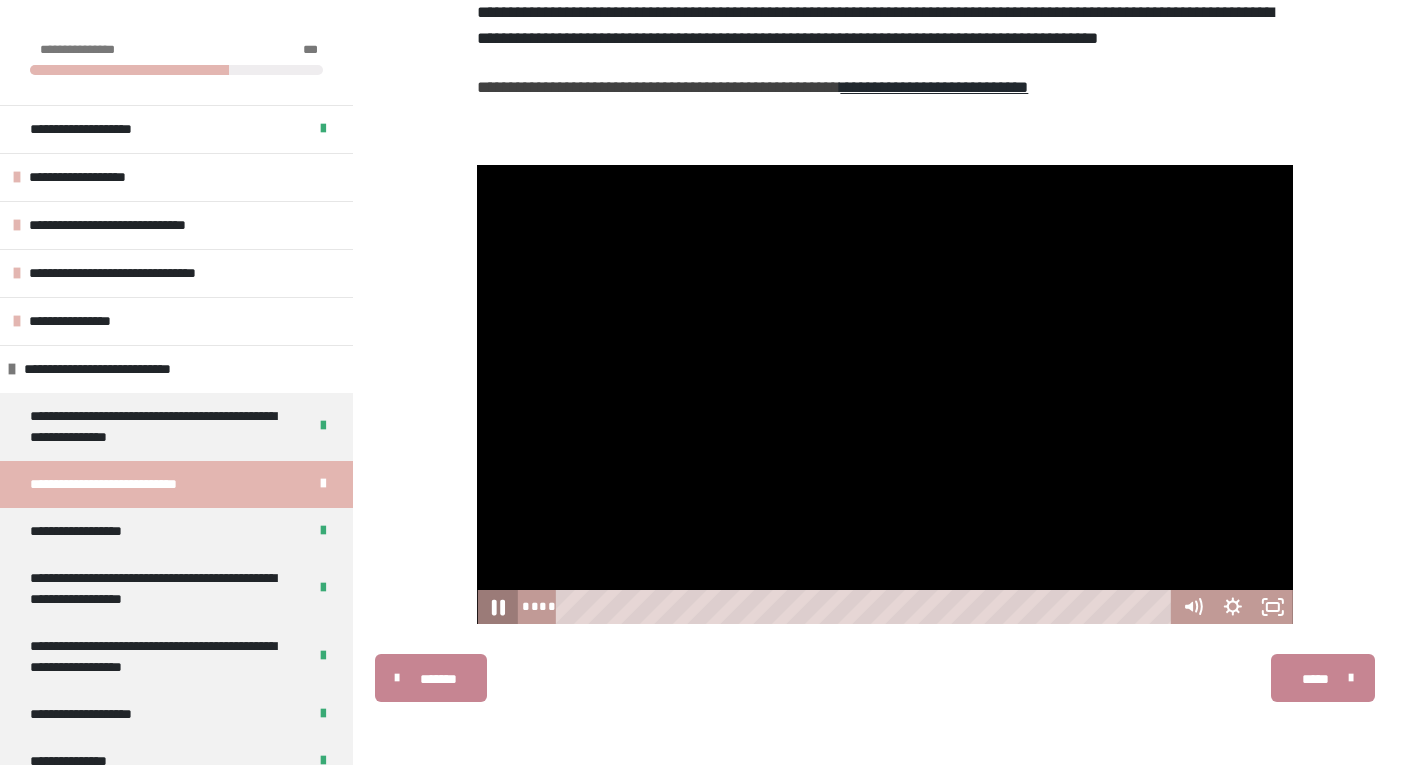 click 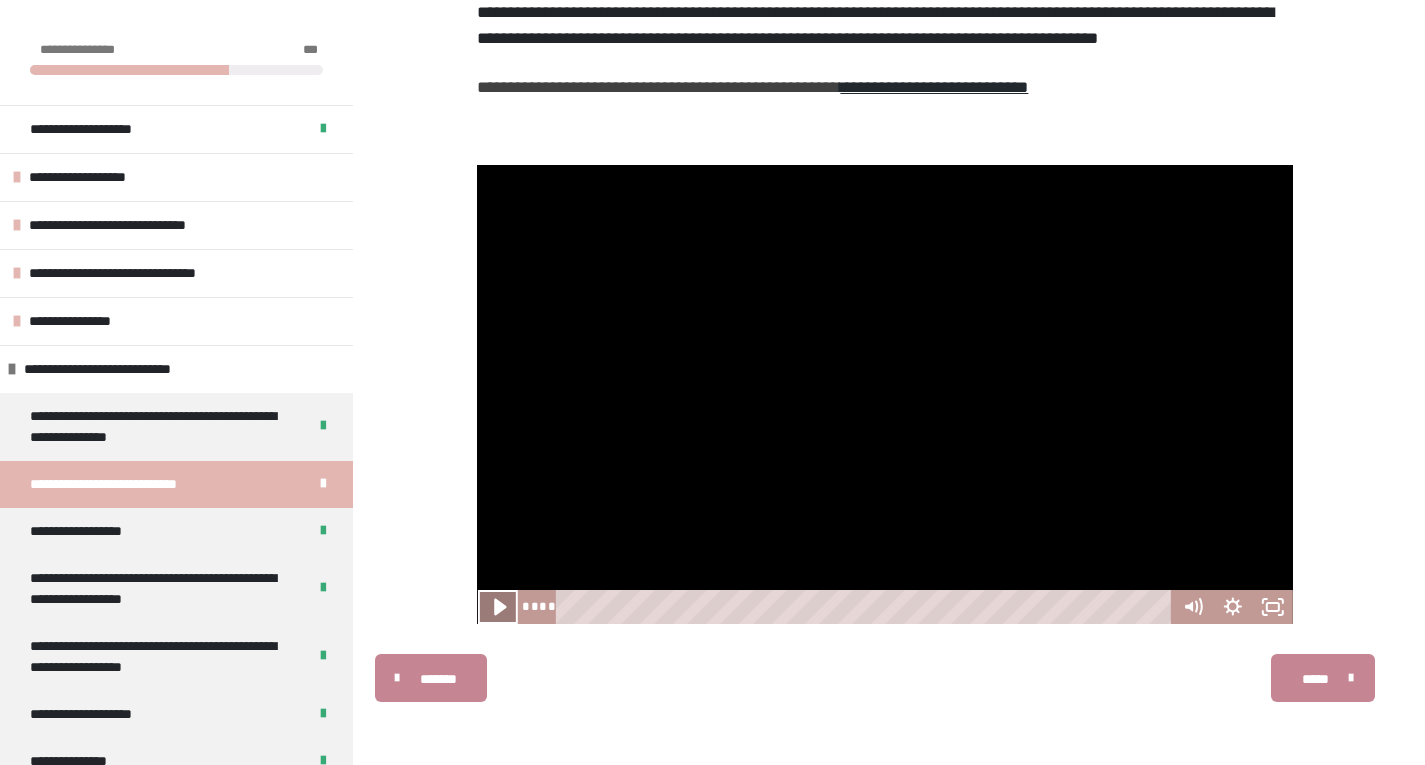 click 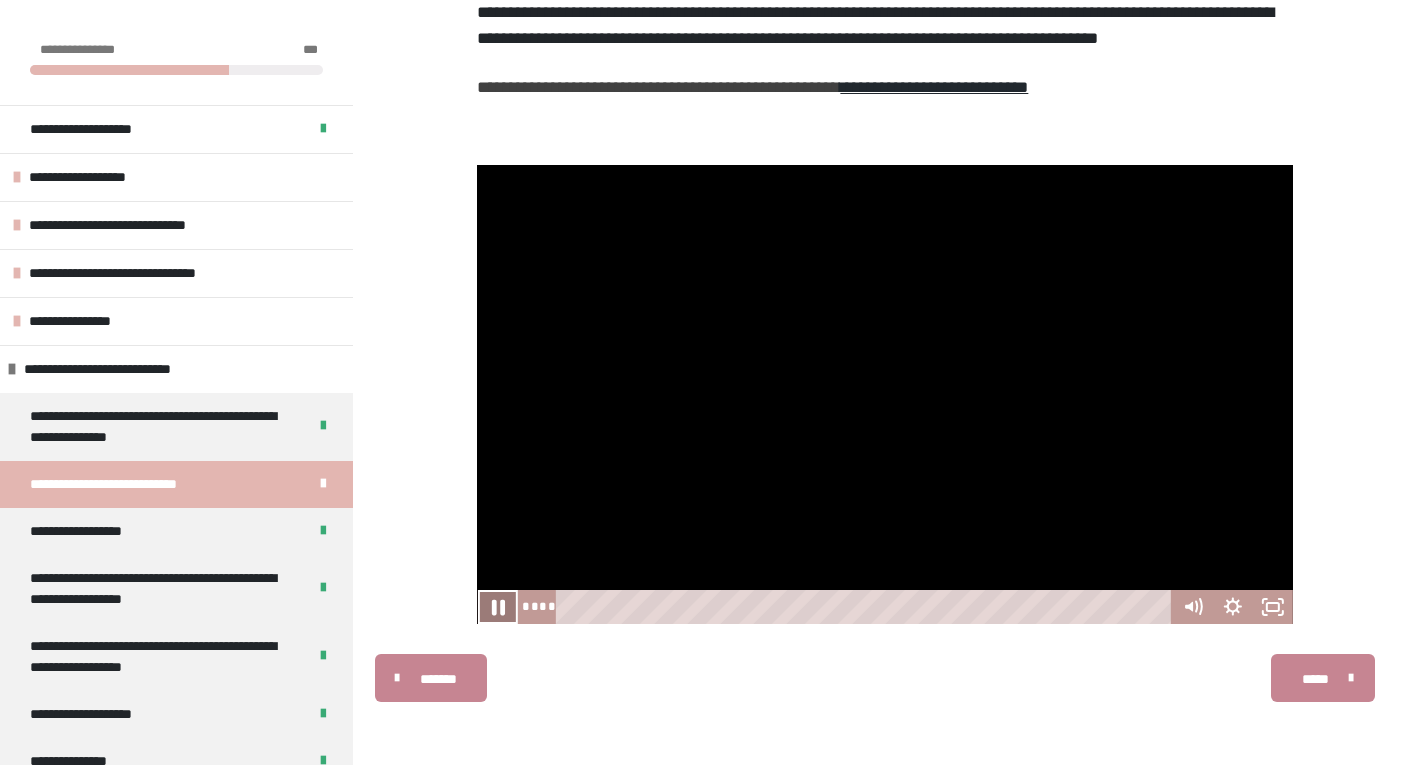 click 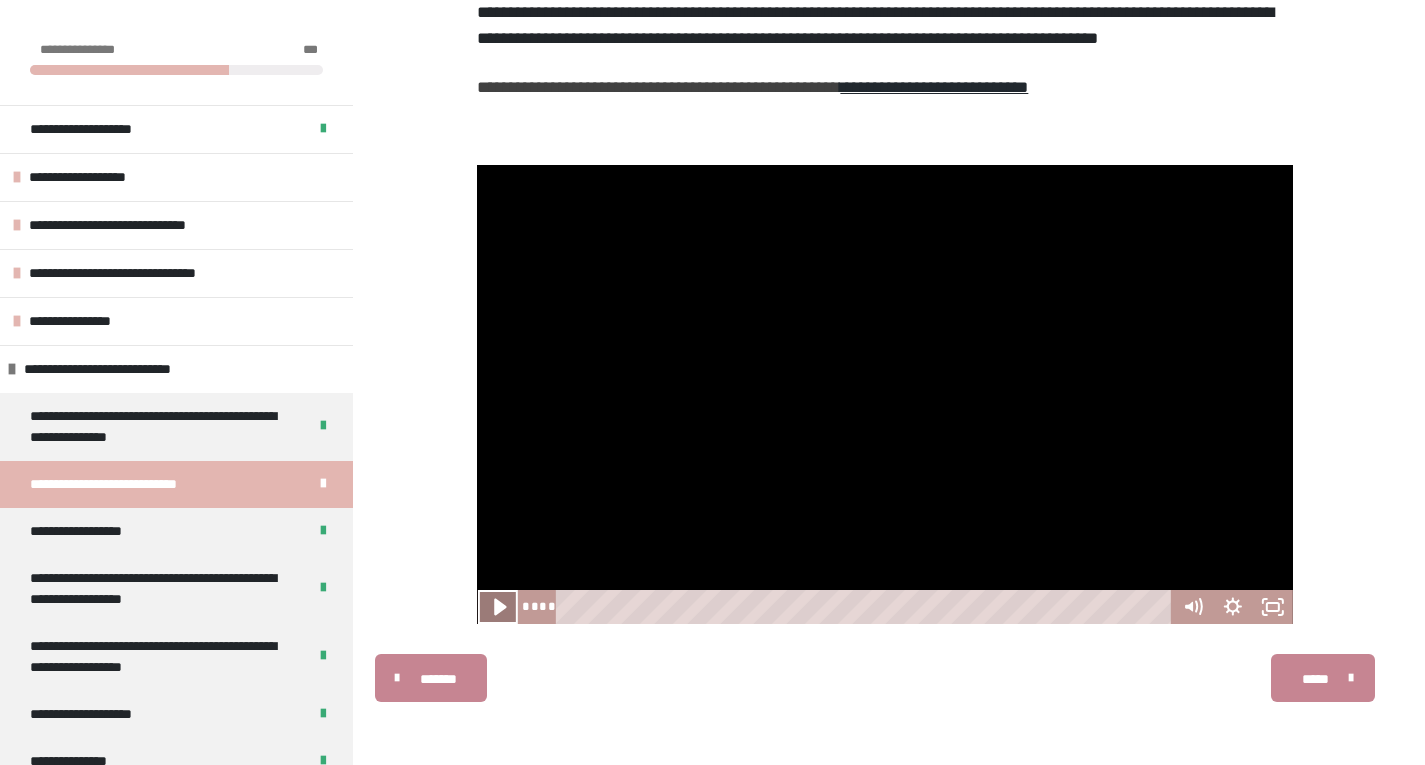 click 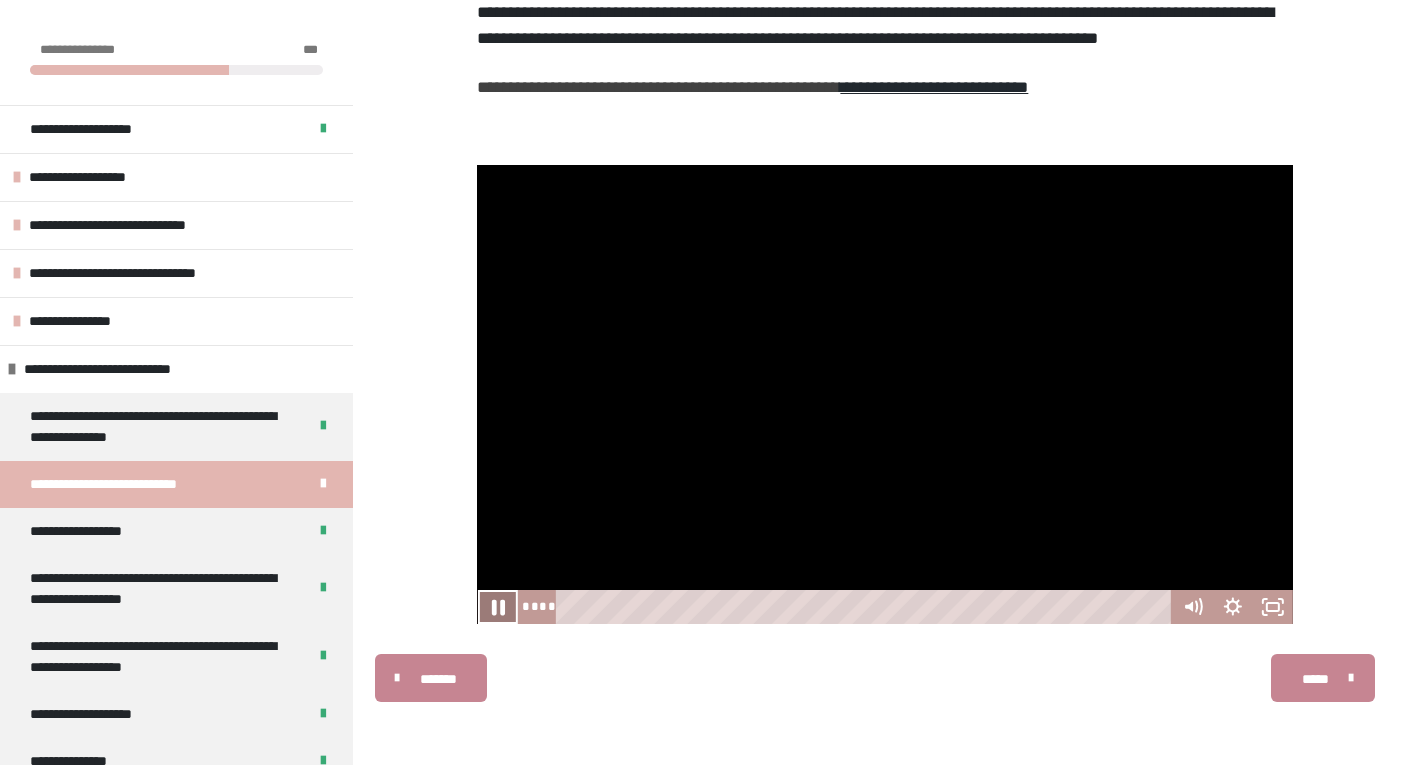 click 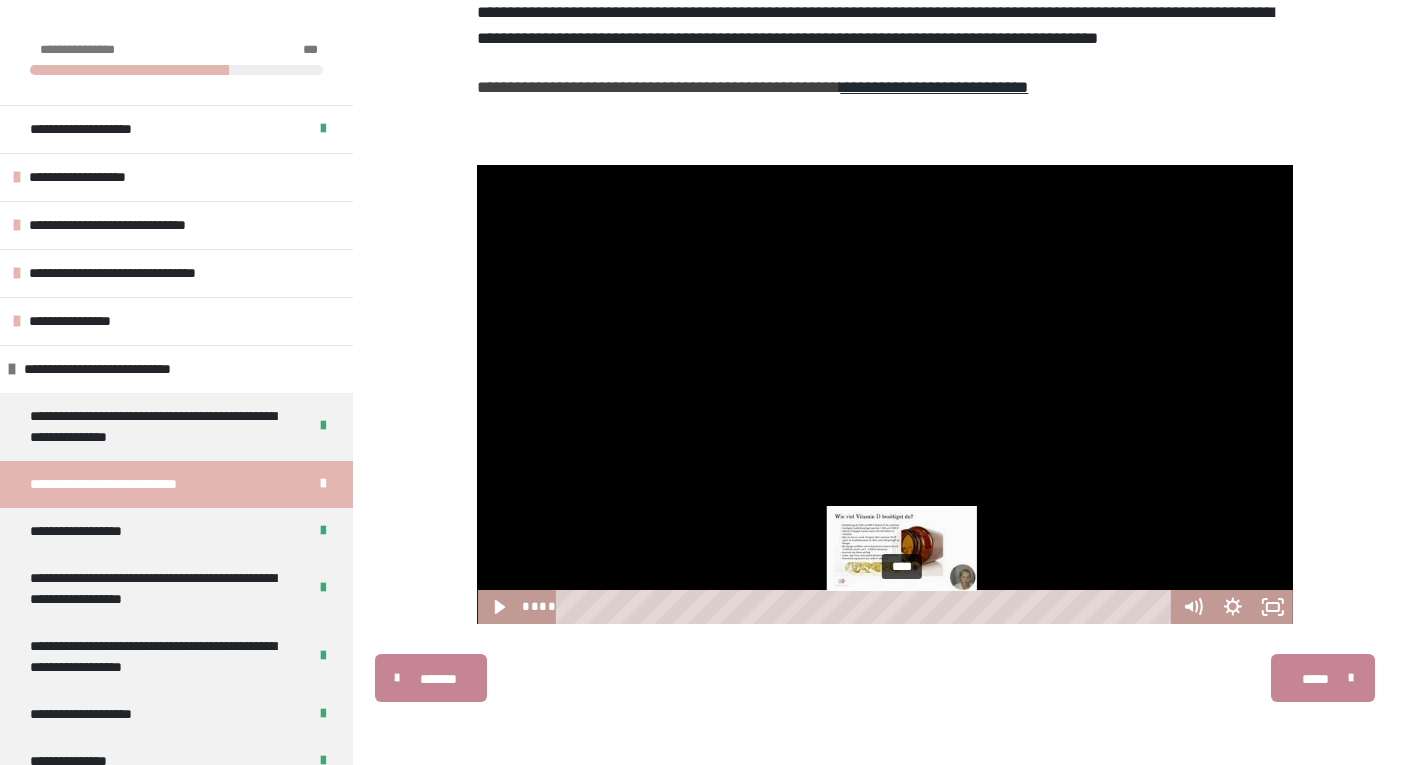 click on "****" at bounding box center (866, 607) 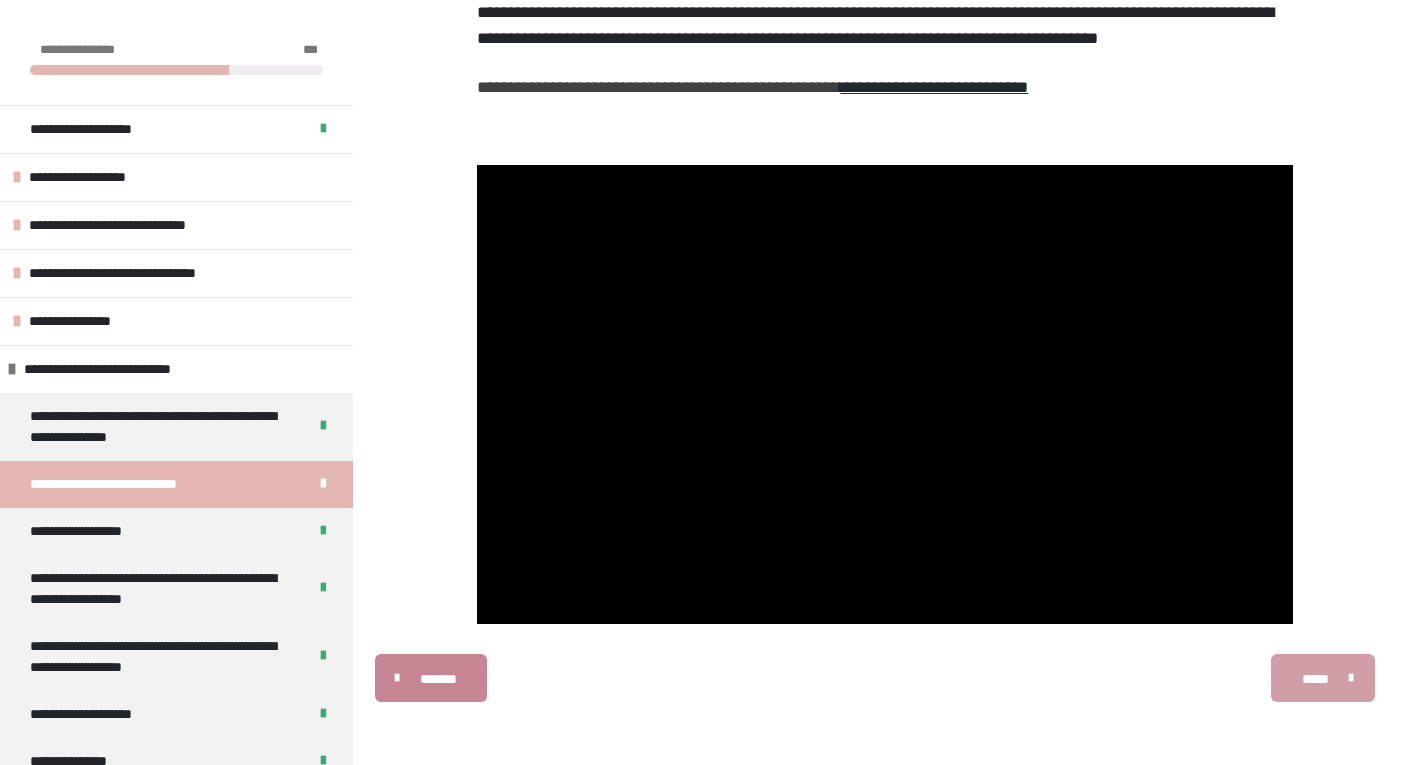 click on "*****" at bounding box center [1323, 678] 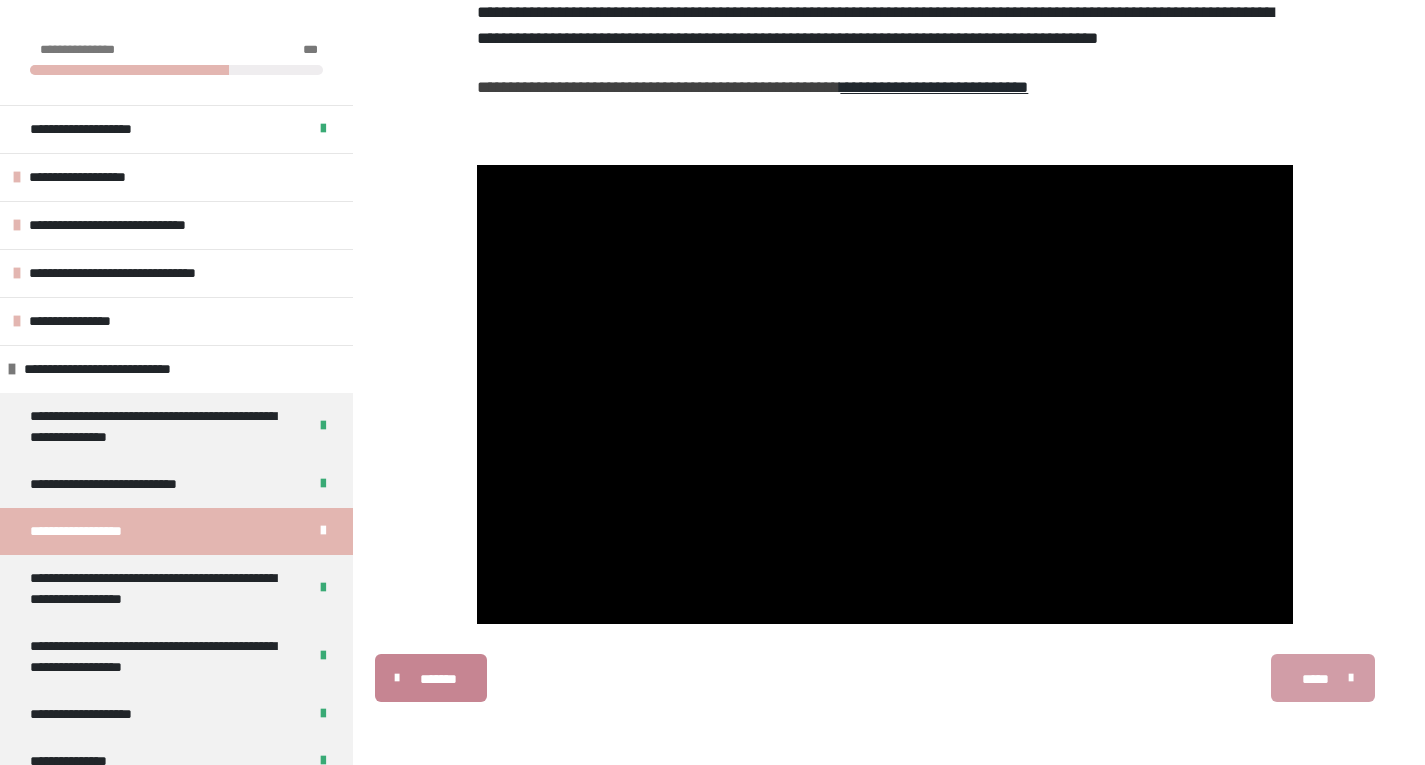 scroll, scrollTop: 382, scrollLeft: 0, axis: vertical 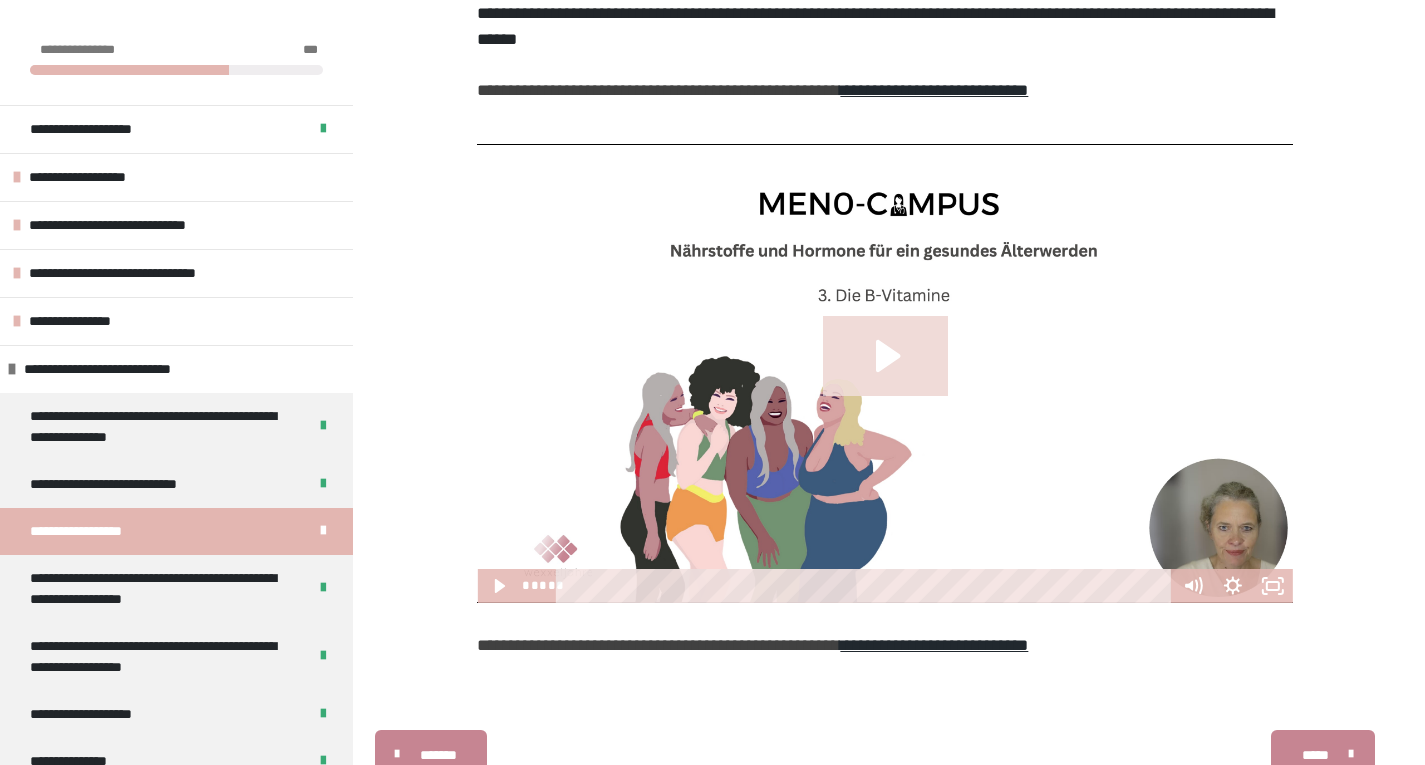 click 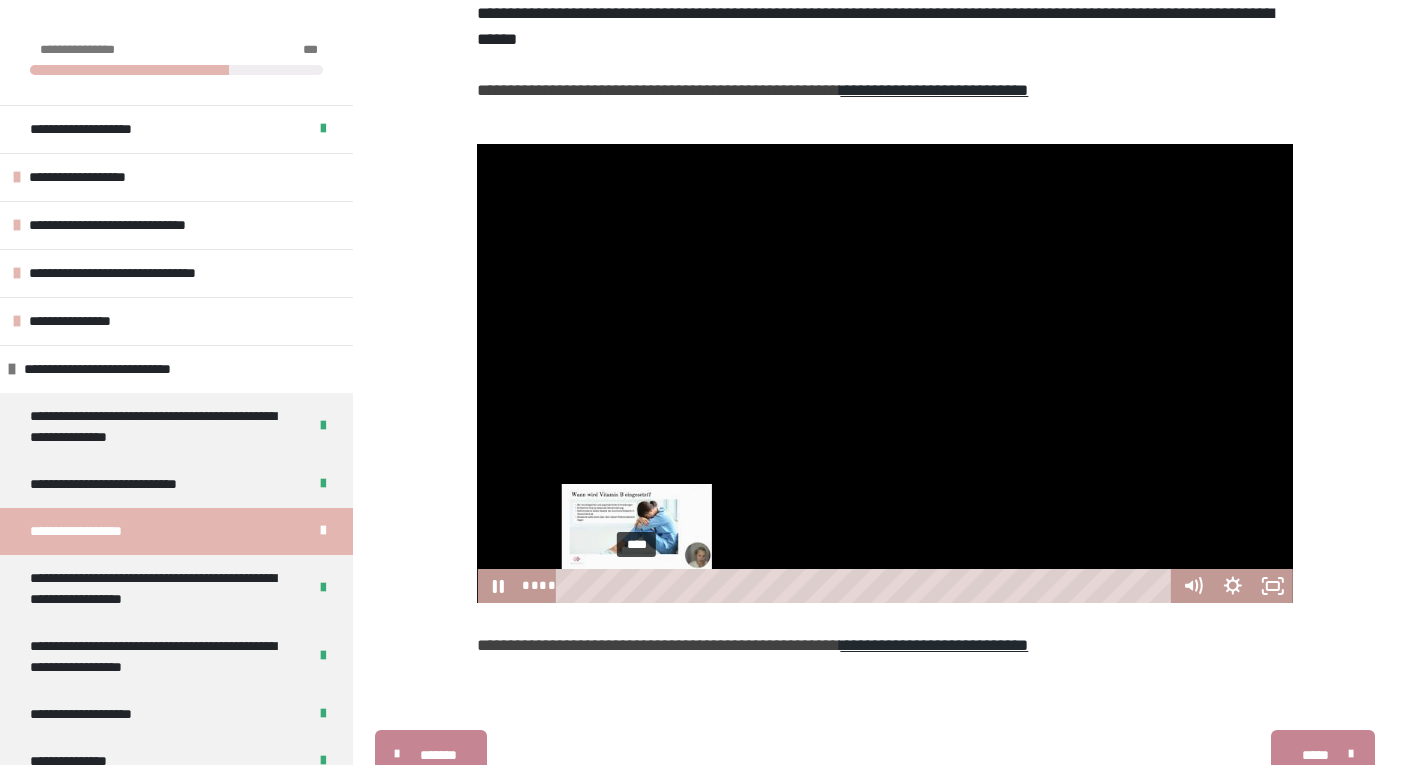 click on "****" at bounding box center (866, 586) 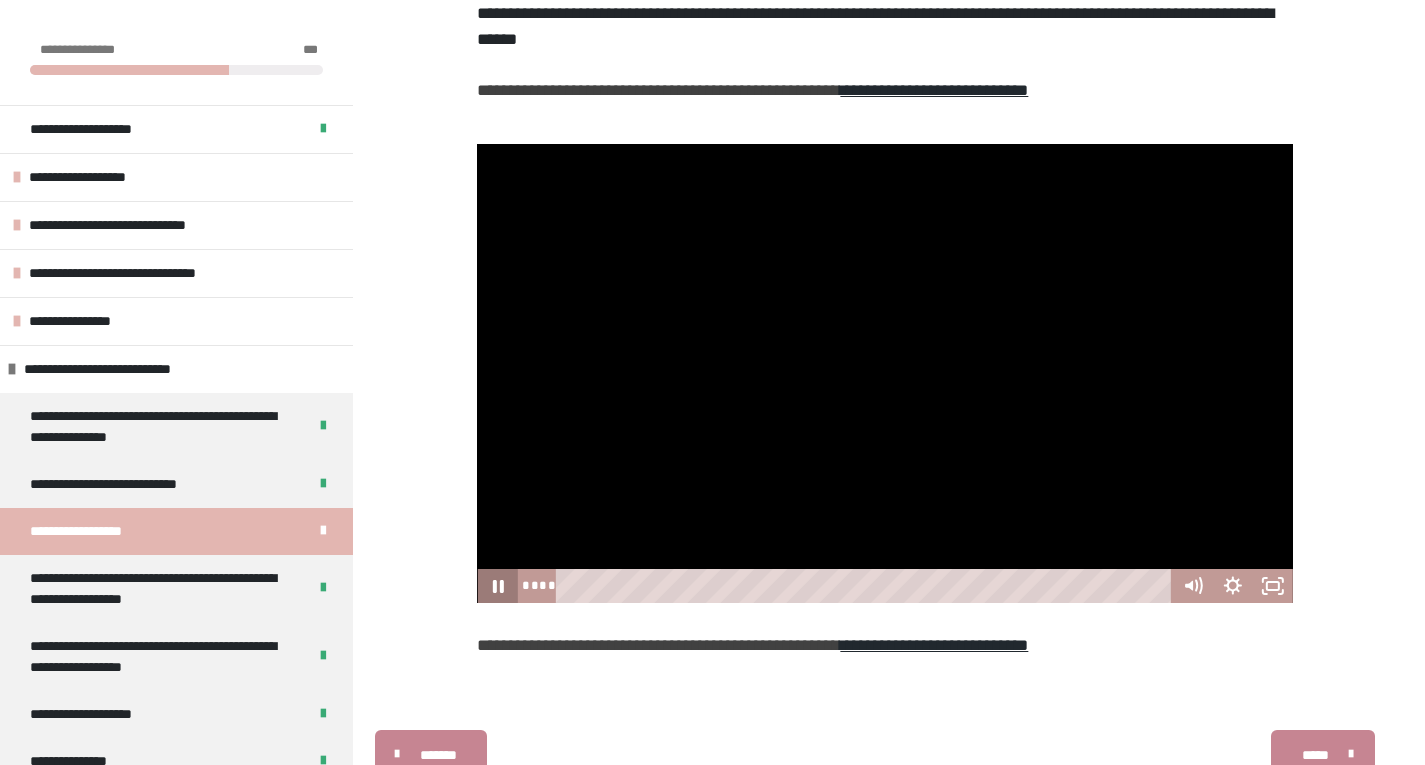 click 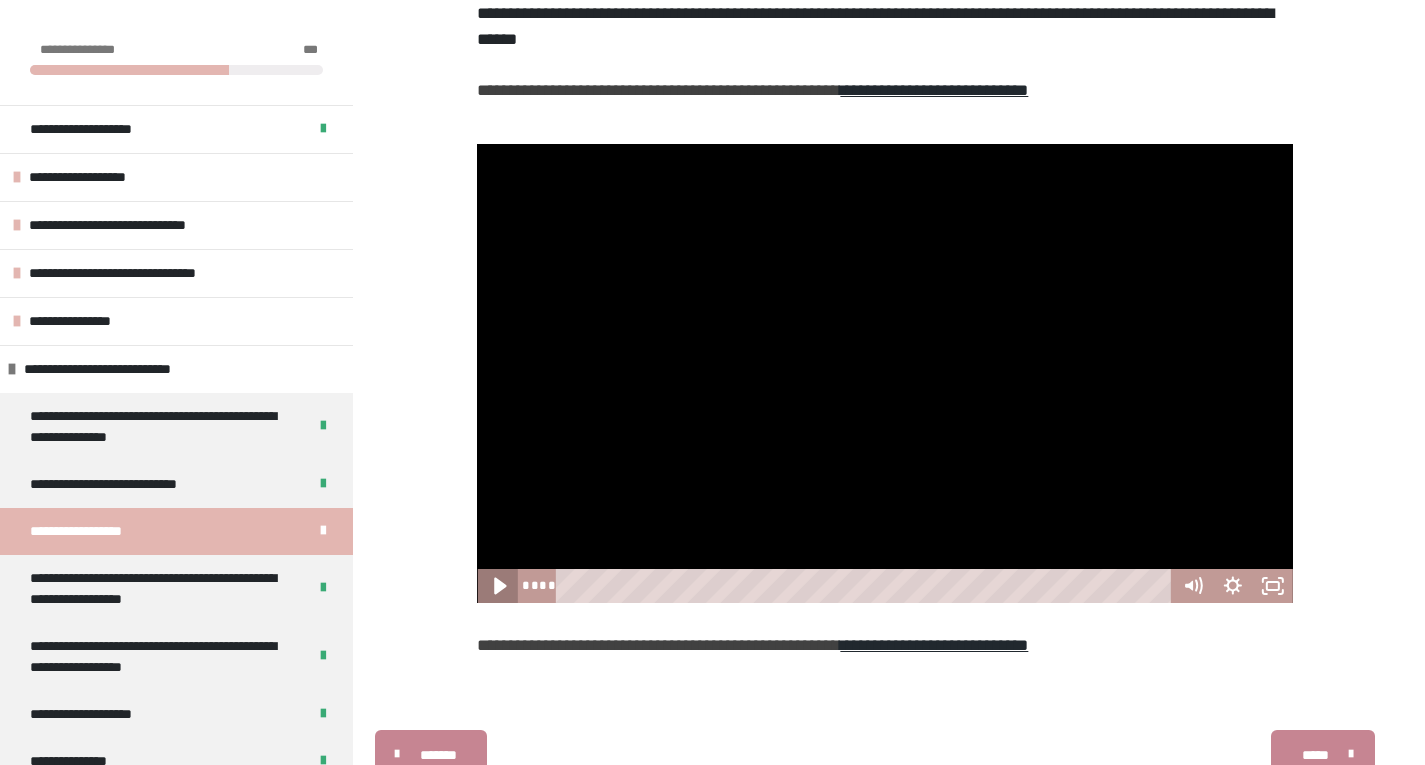 click 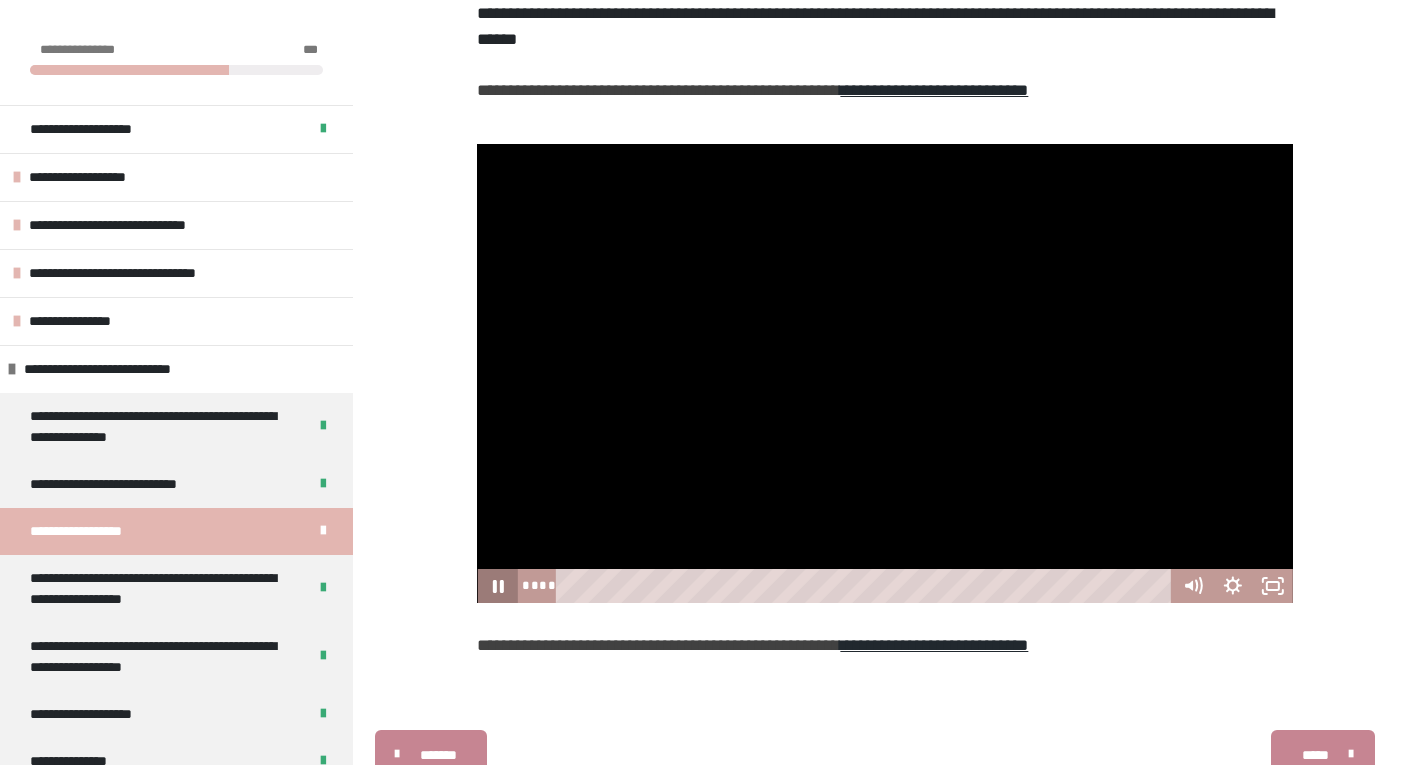 click 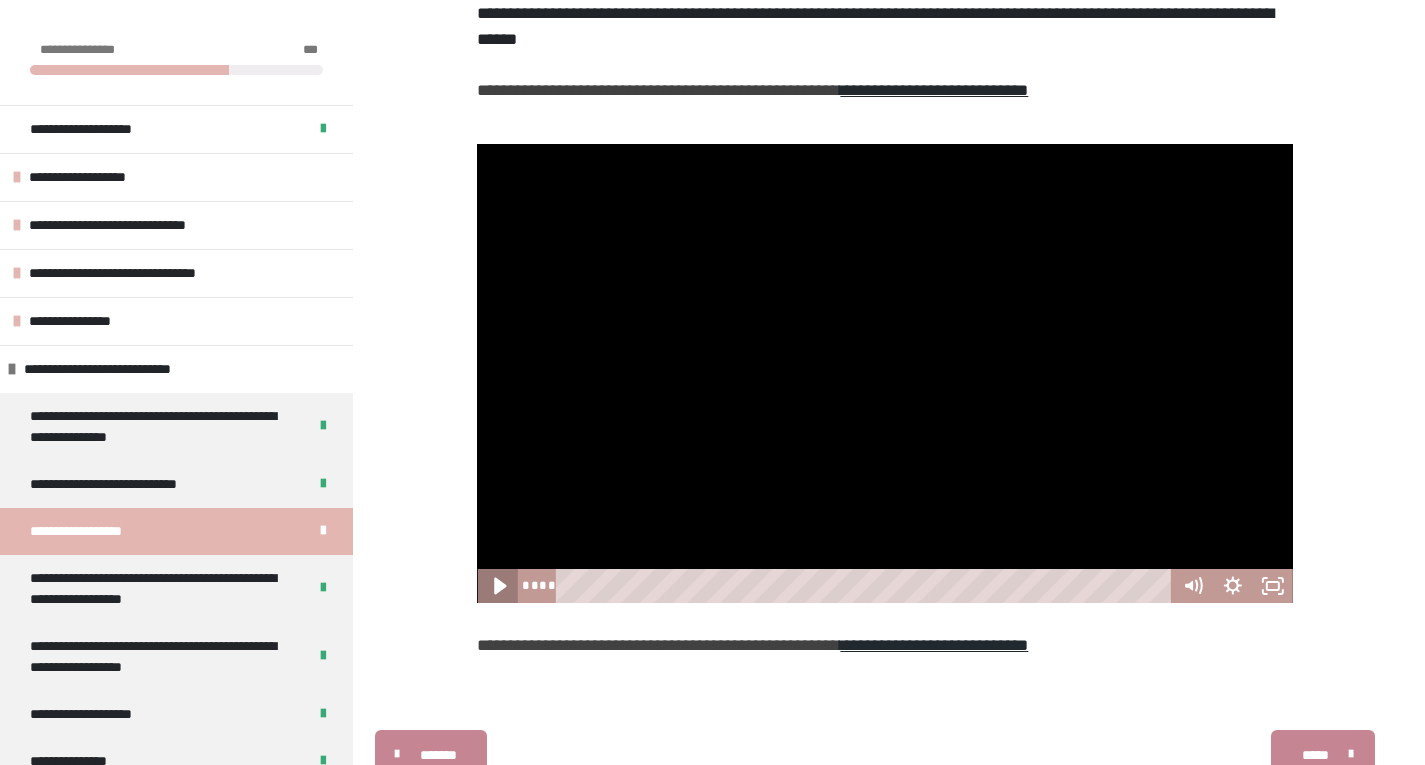 click 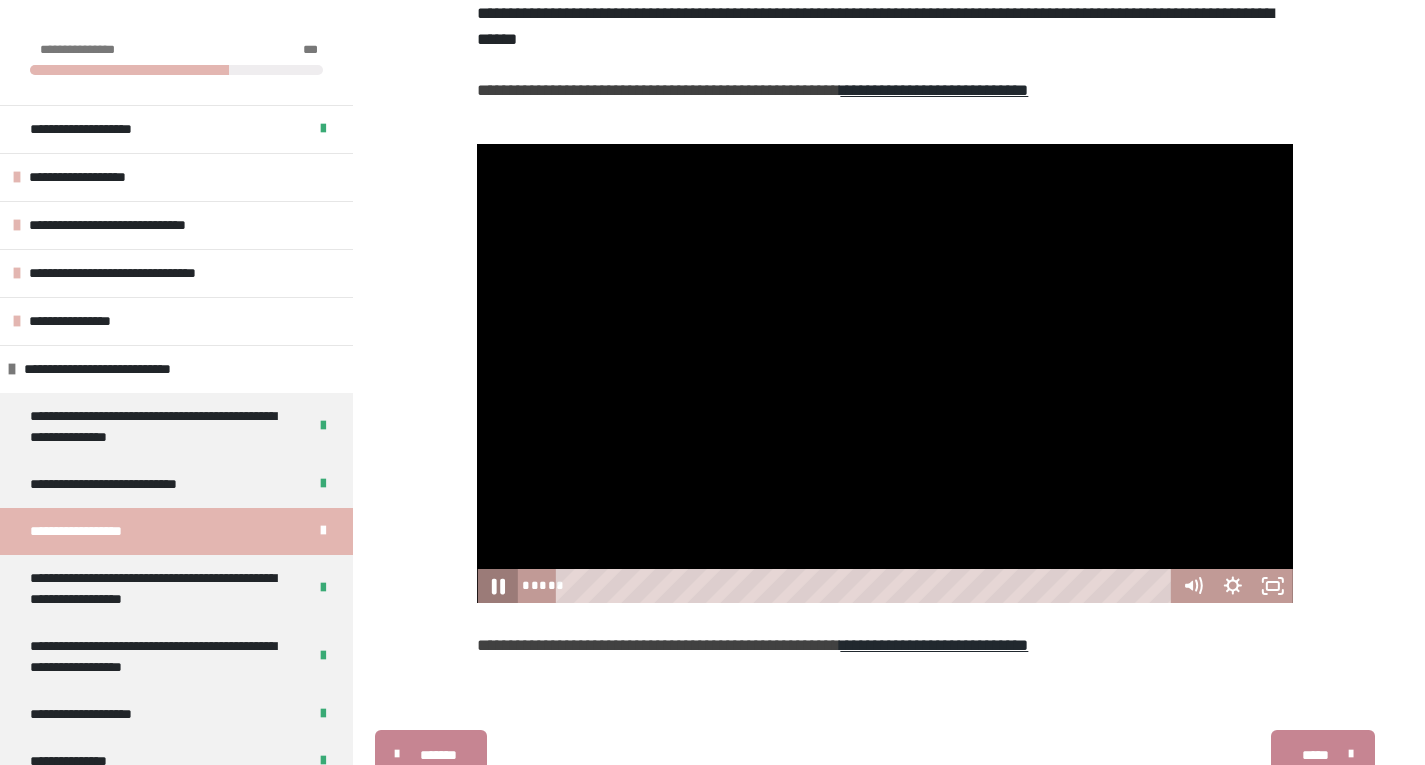 click 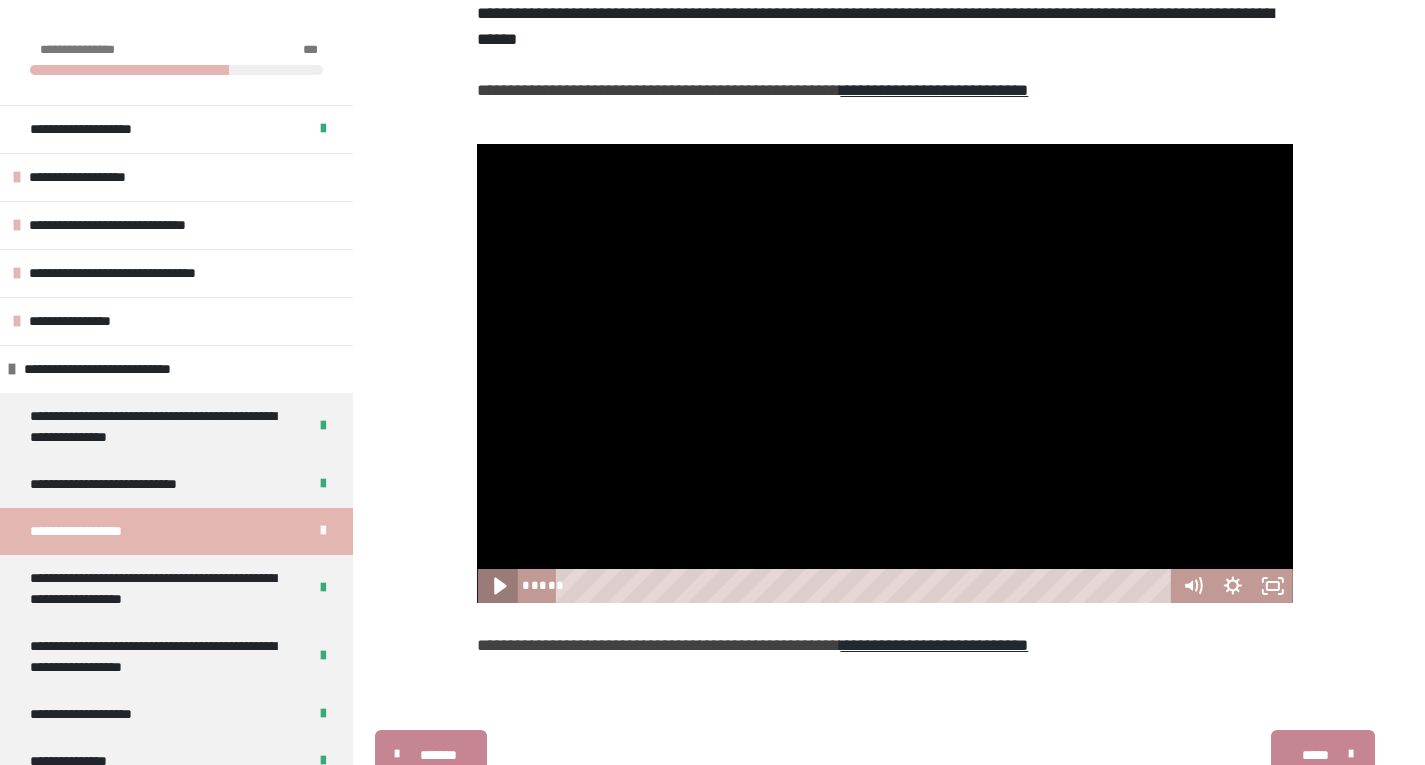 click 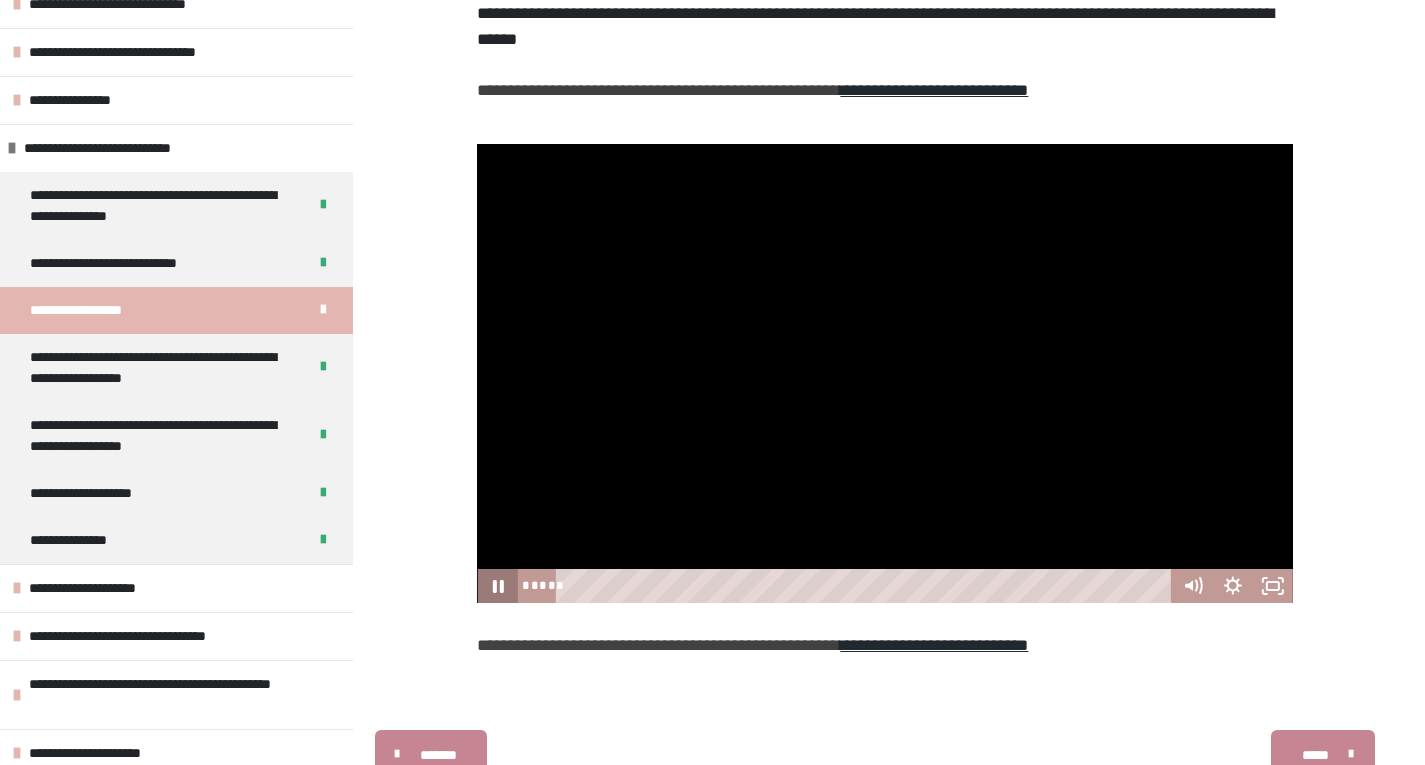 scroll, scrollTop: 233, scrollLeft: 0, axis: vertical 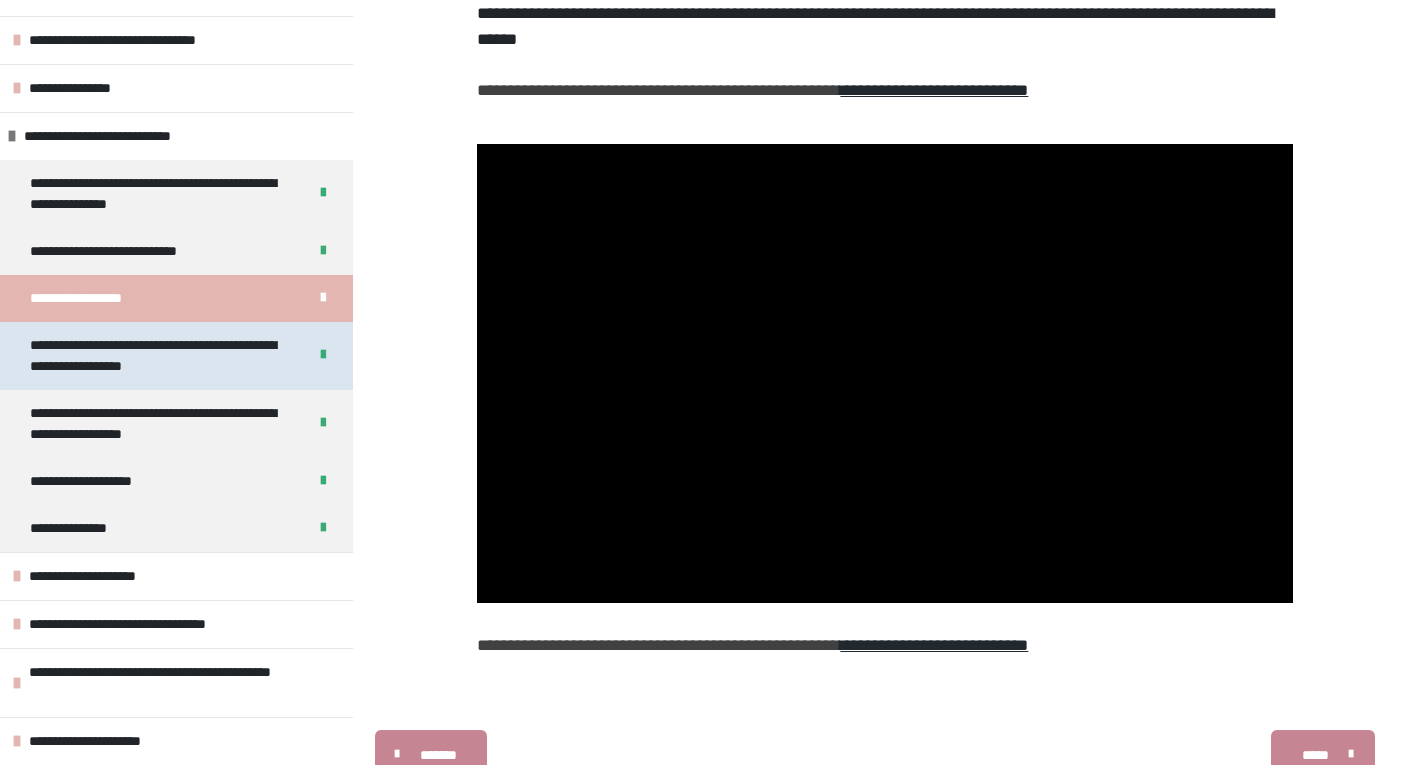 click on "**********" at bounding box center (153, 356) 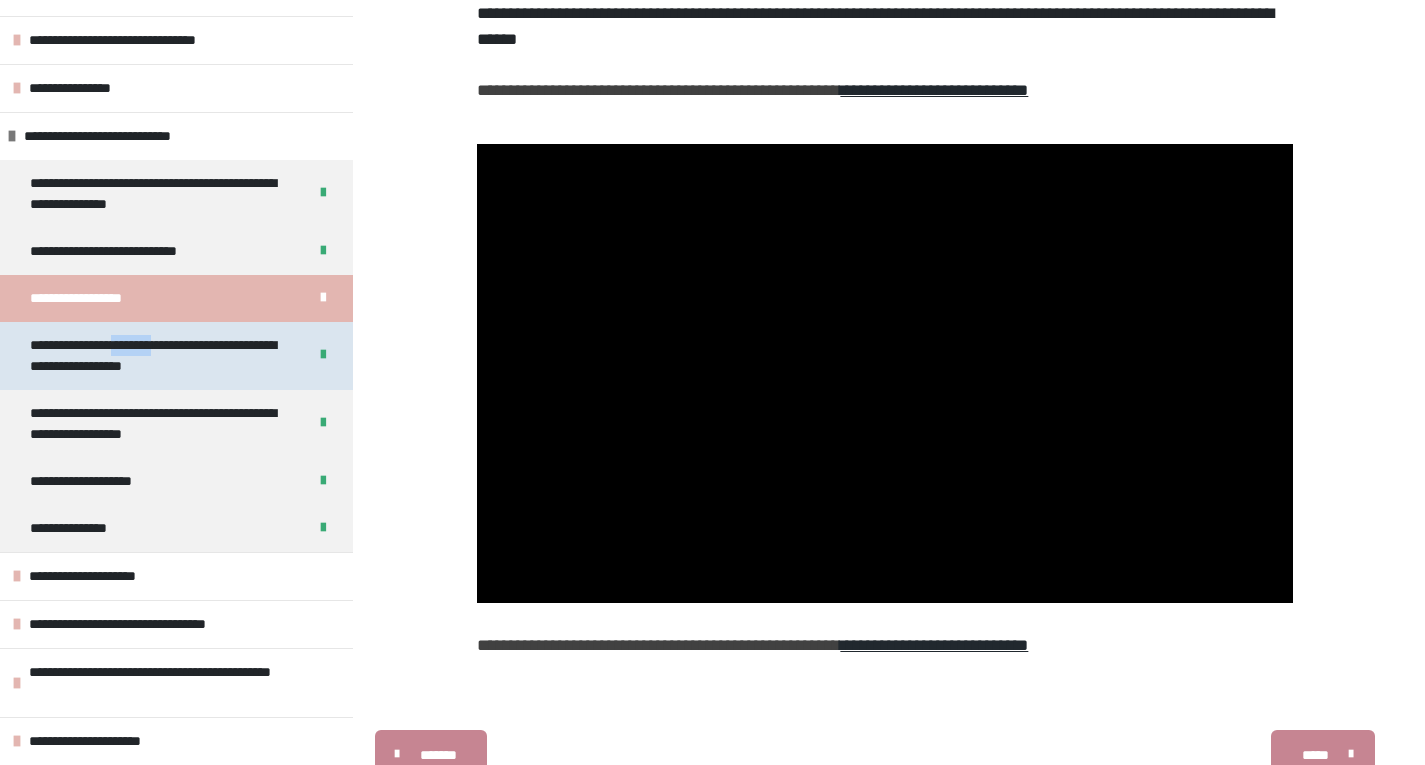 scroll, scrollTop: 313, scrollLeft: 0, axis: vertical 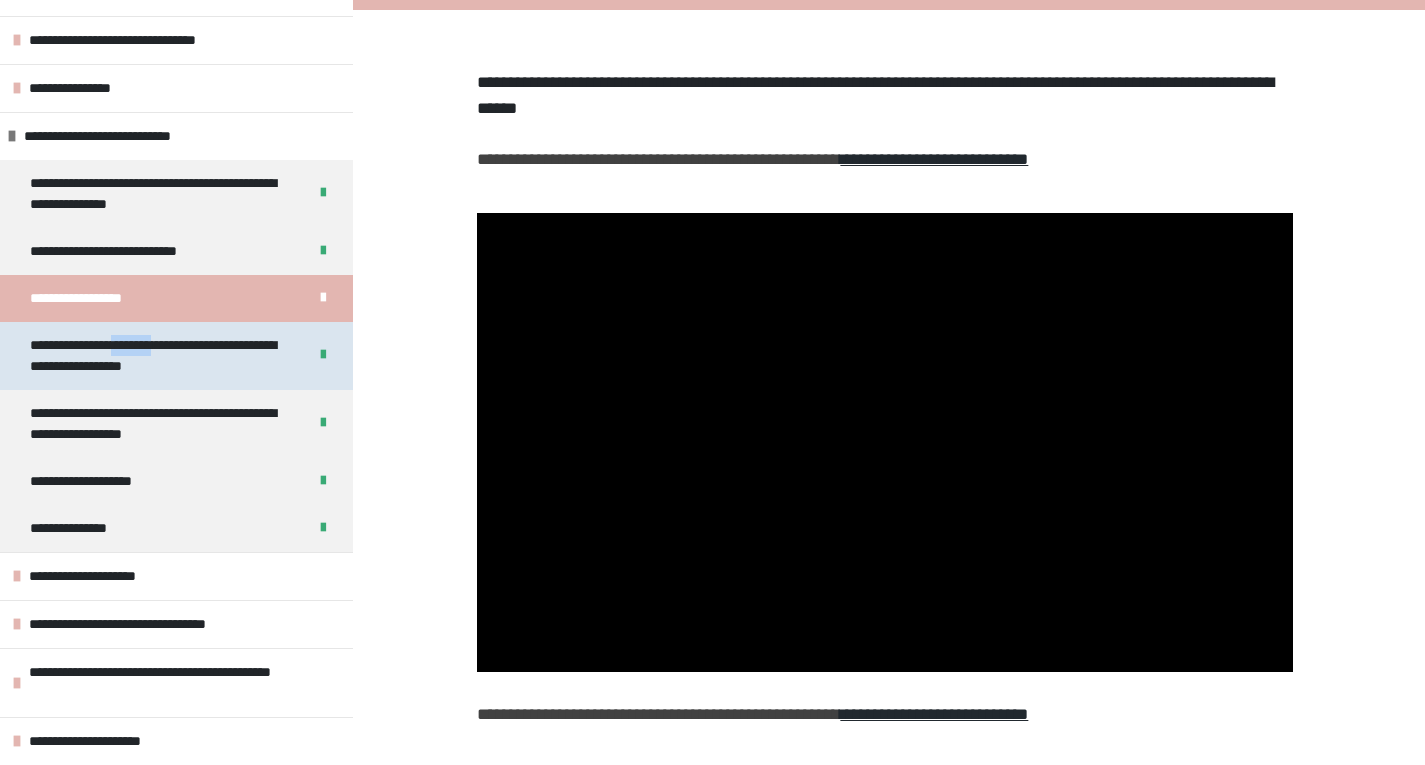 click on "**********" at bounding box center (153, 356) 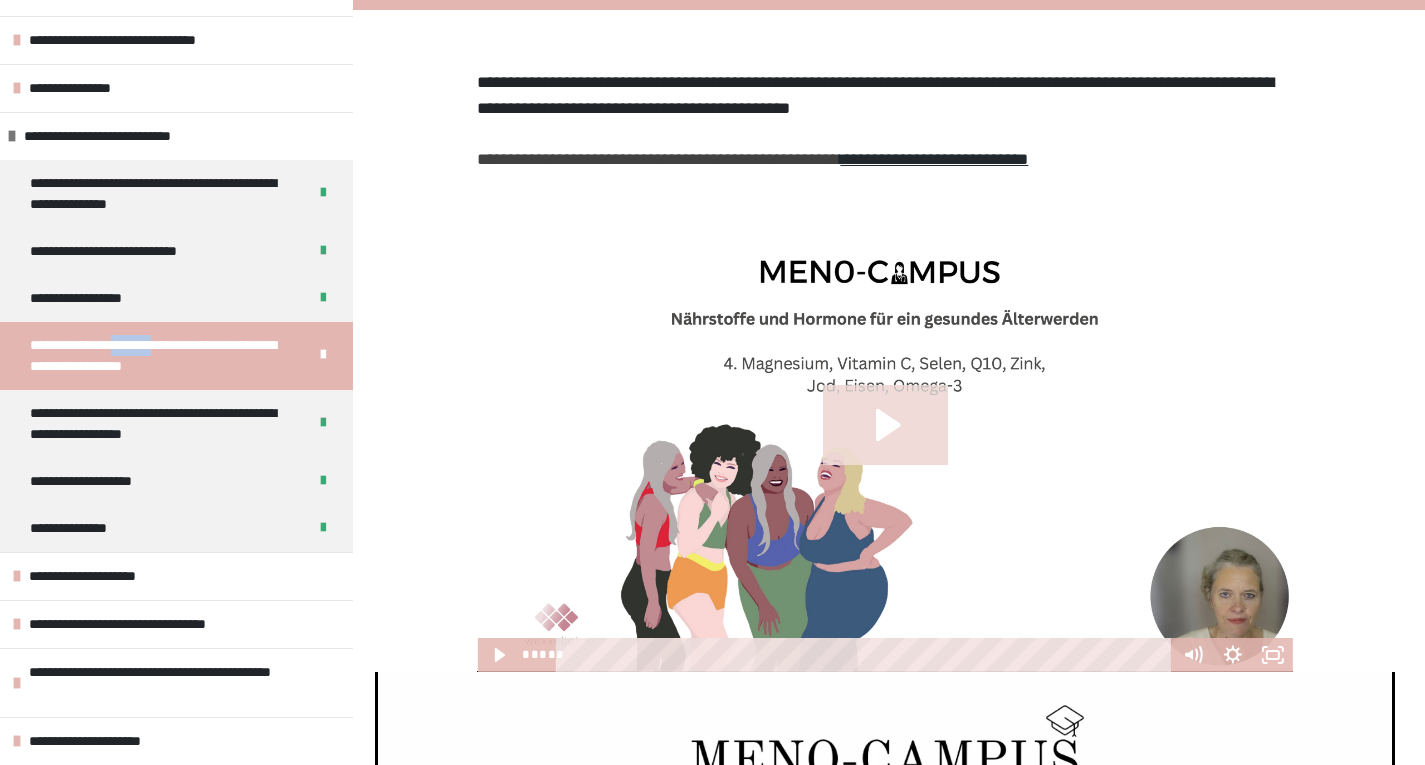 click 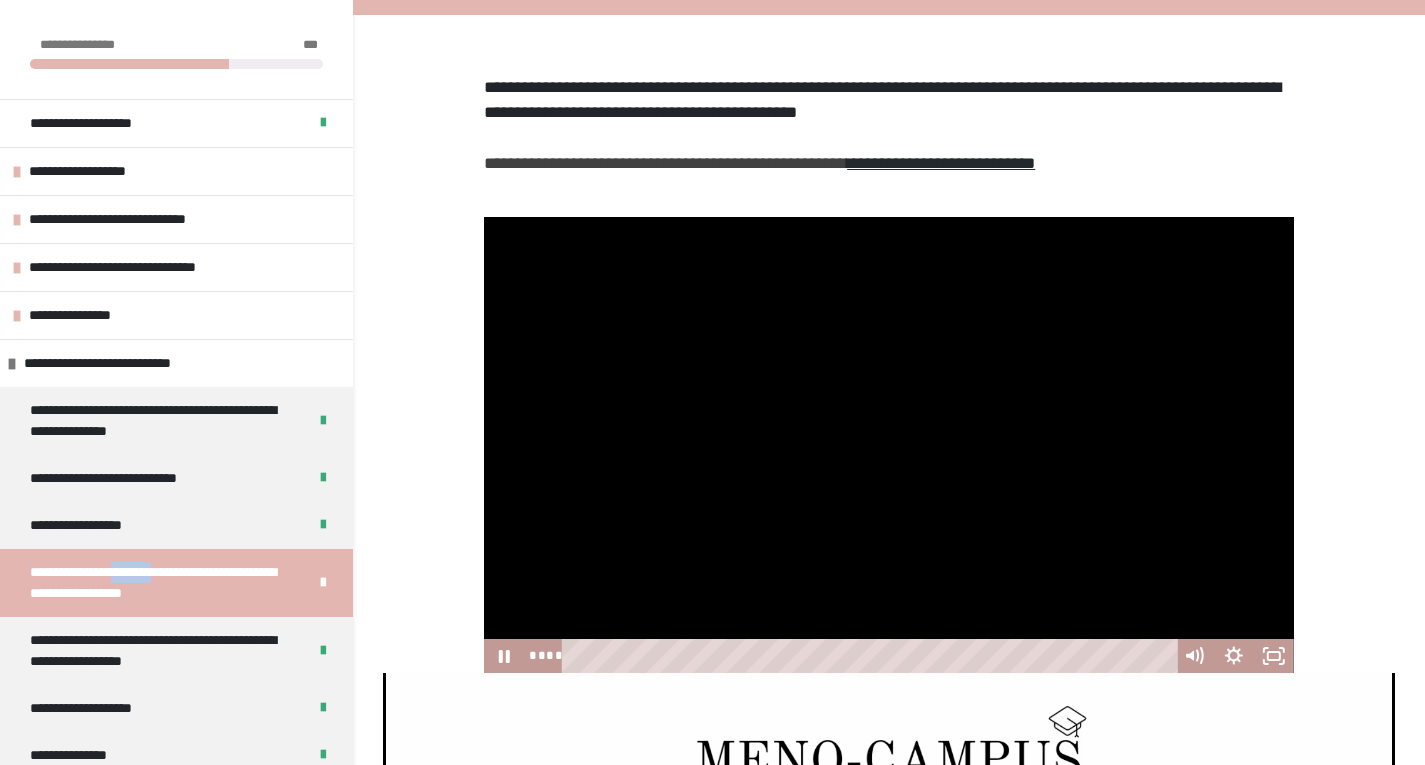 scroll, scrollTop: 278, scrollLeft: 0, axis: vertical 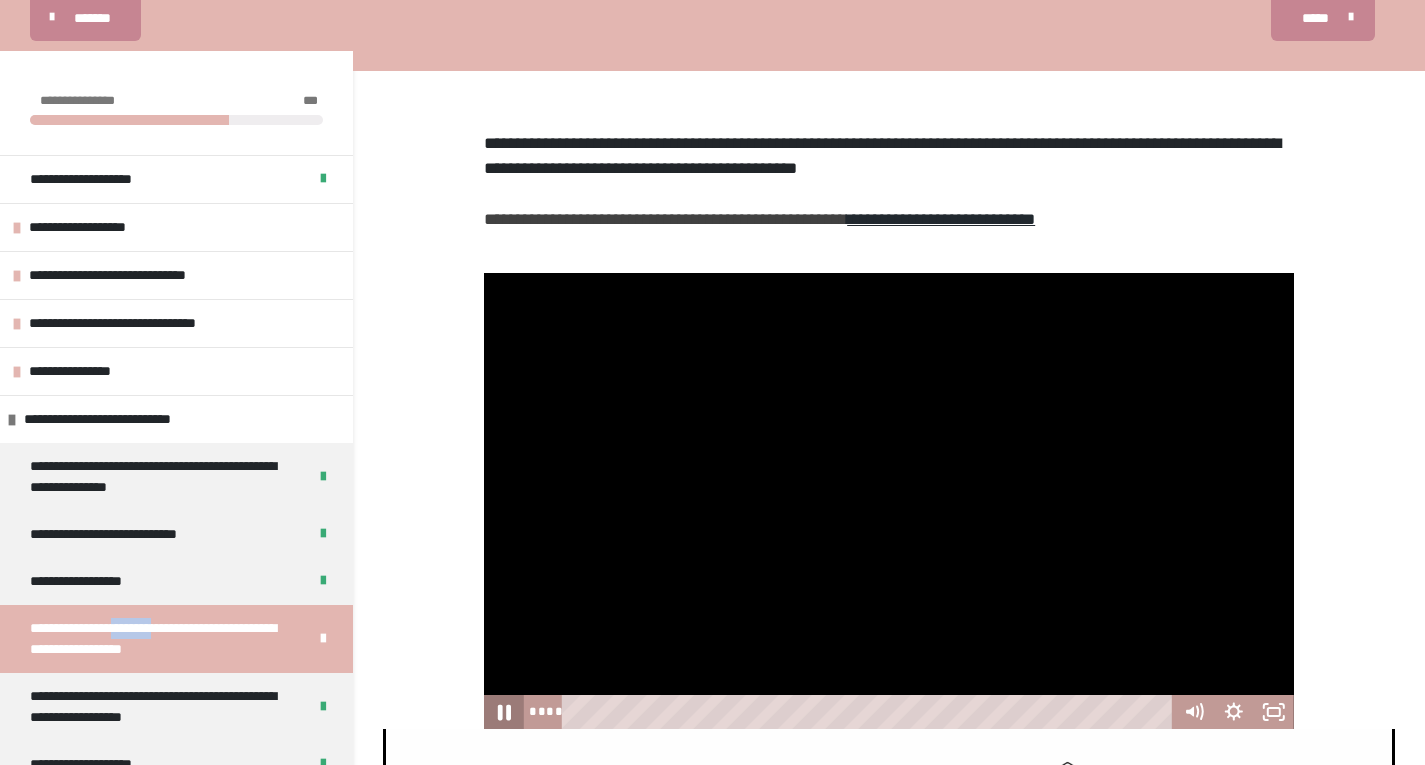click 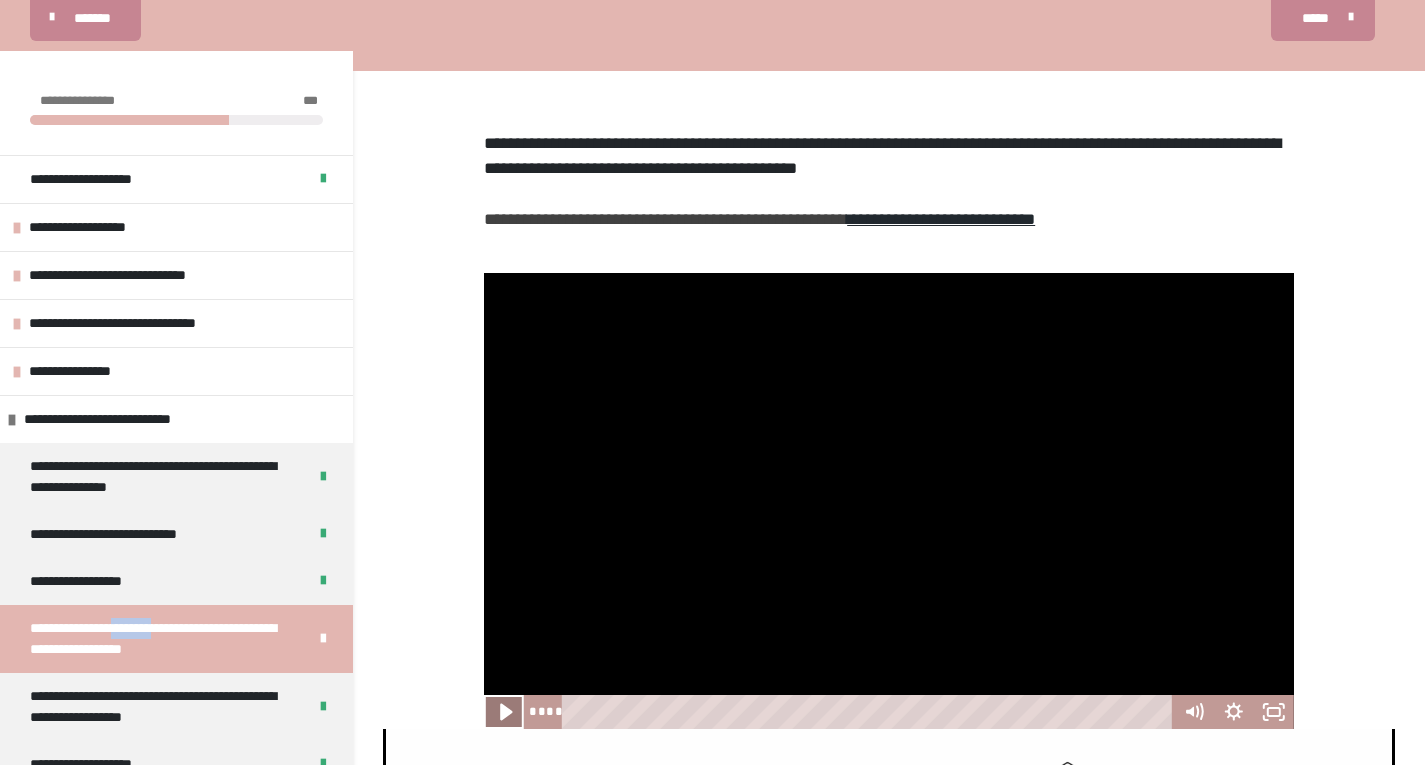 click 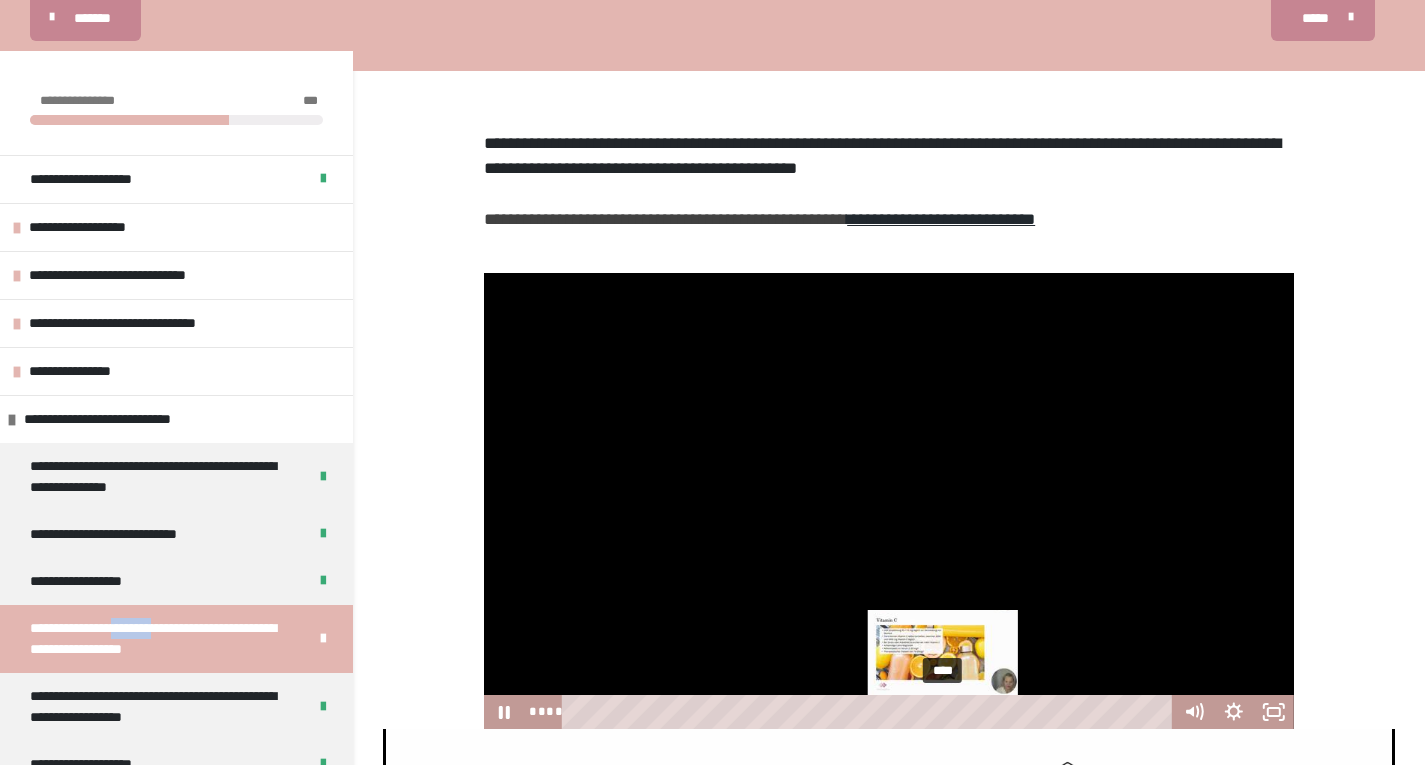 click on "****" at bounding box center [870, 712] 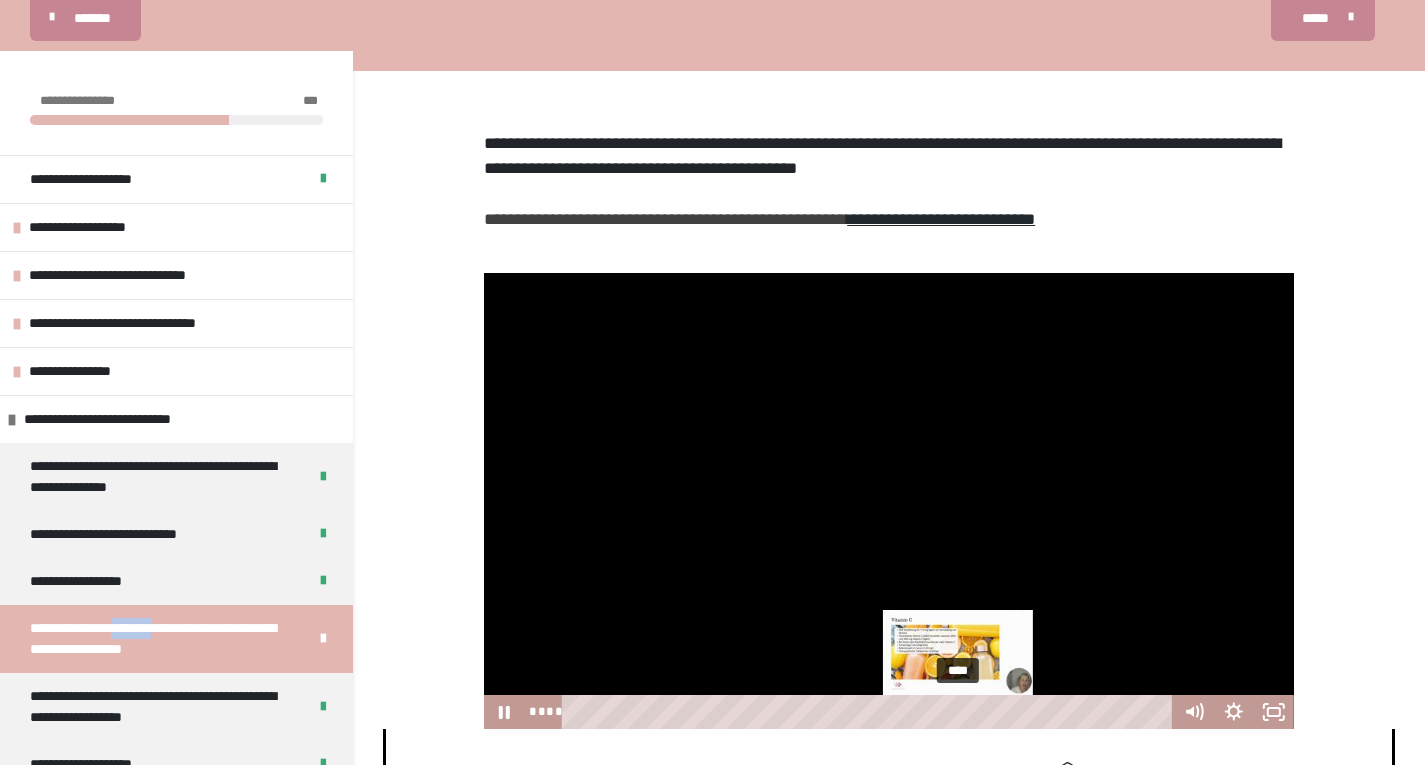 click on "****" at bounding box center [870, 712] 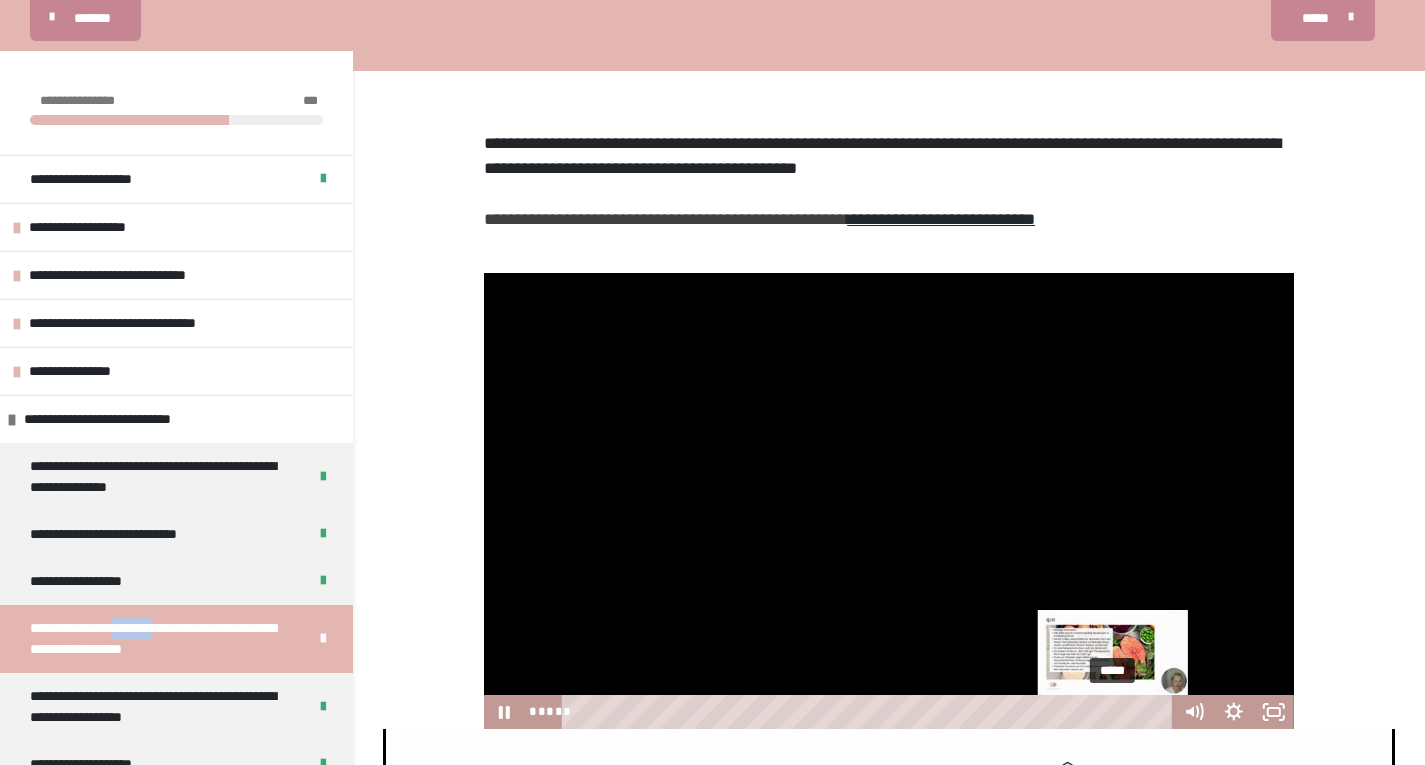 click on "*****" at bounding box center [870, 712] 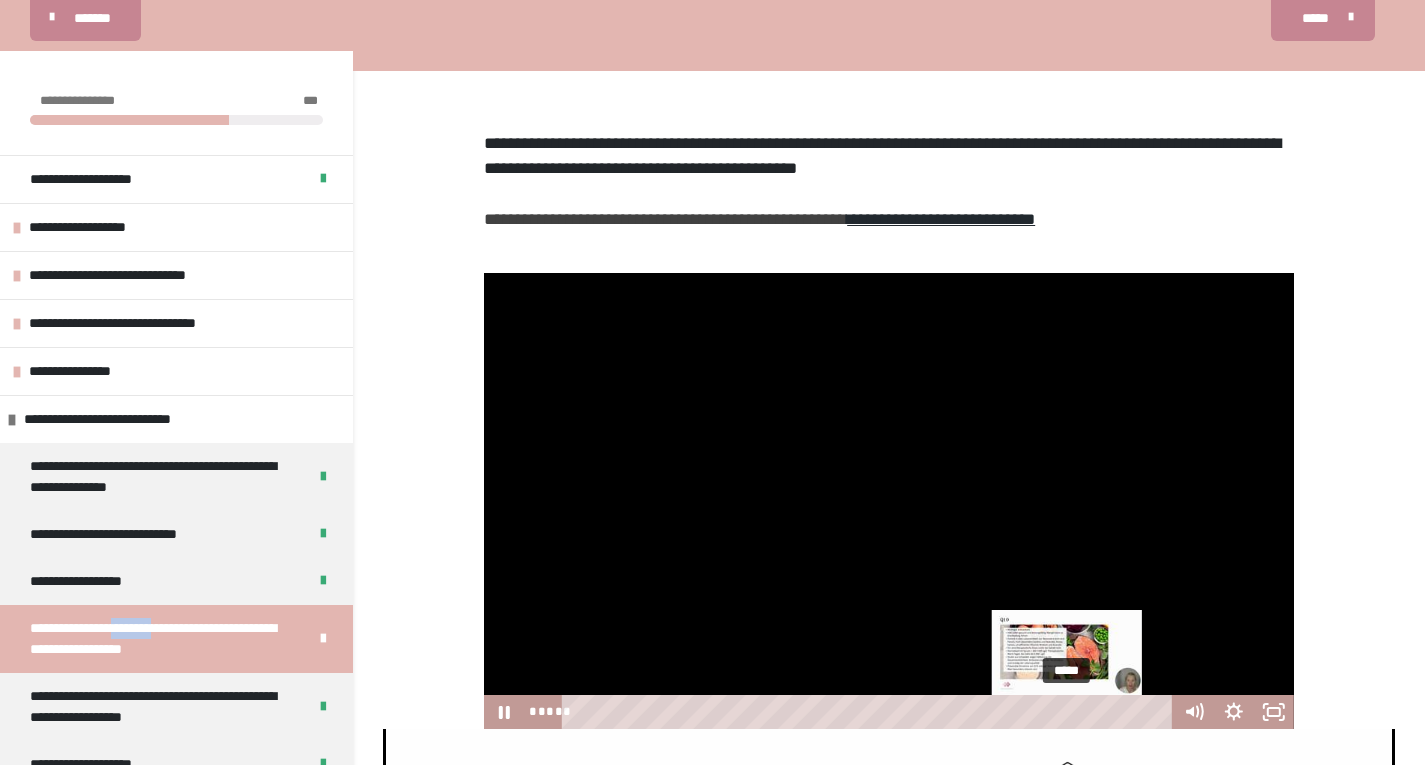 click on "*****" at bounding box center (870, 712) 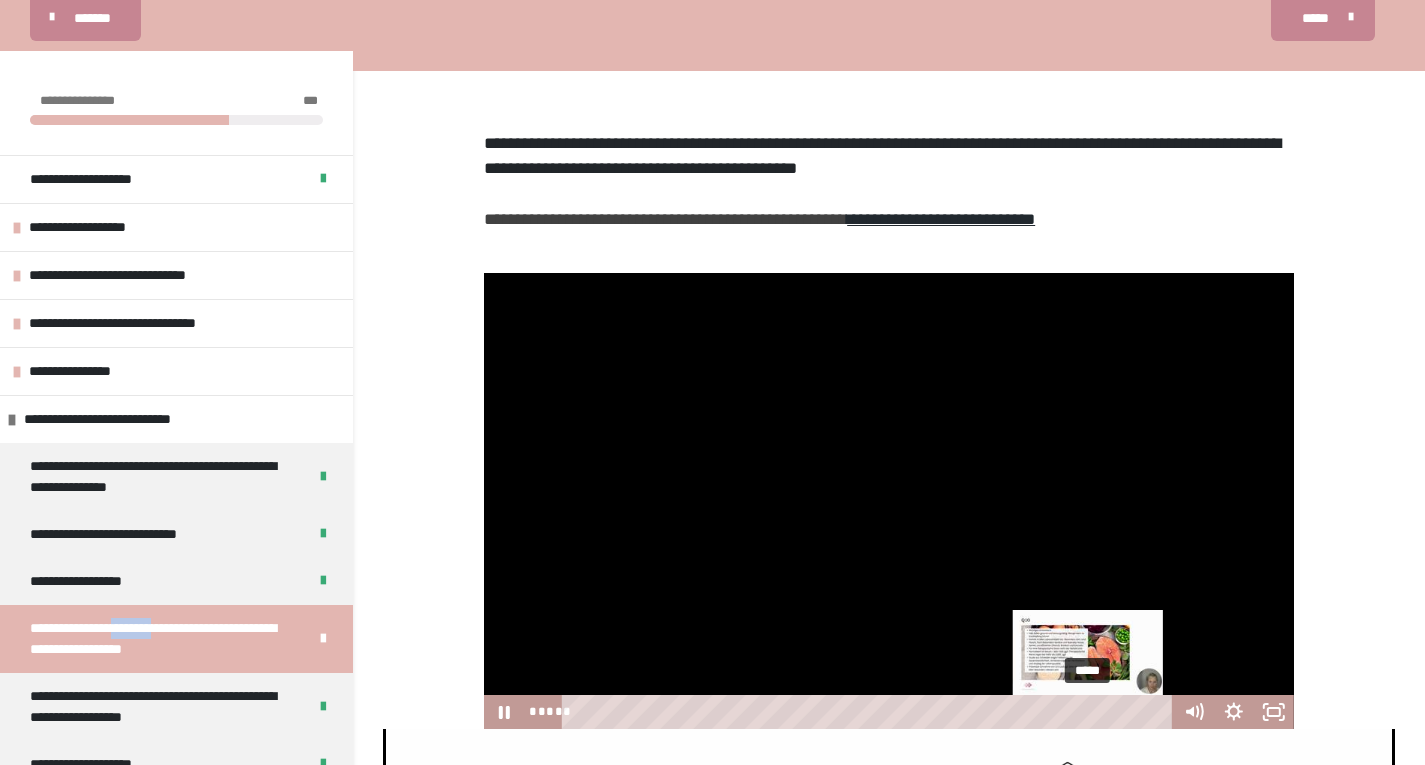 click on "*****" at bounding box center [870, 712] 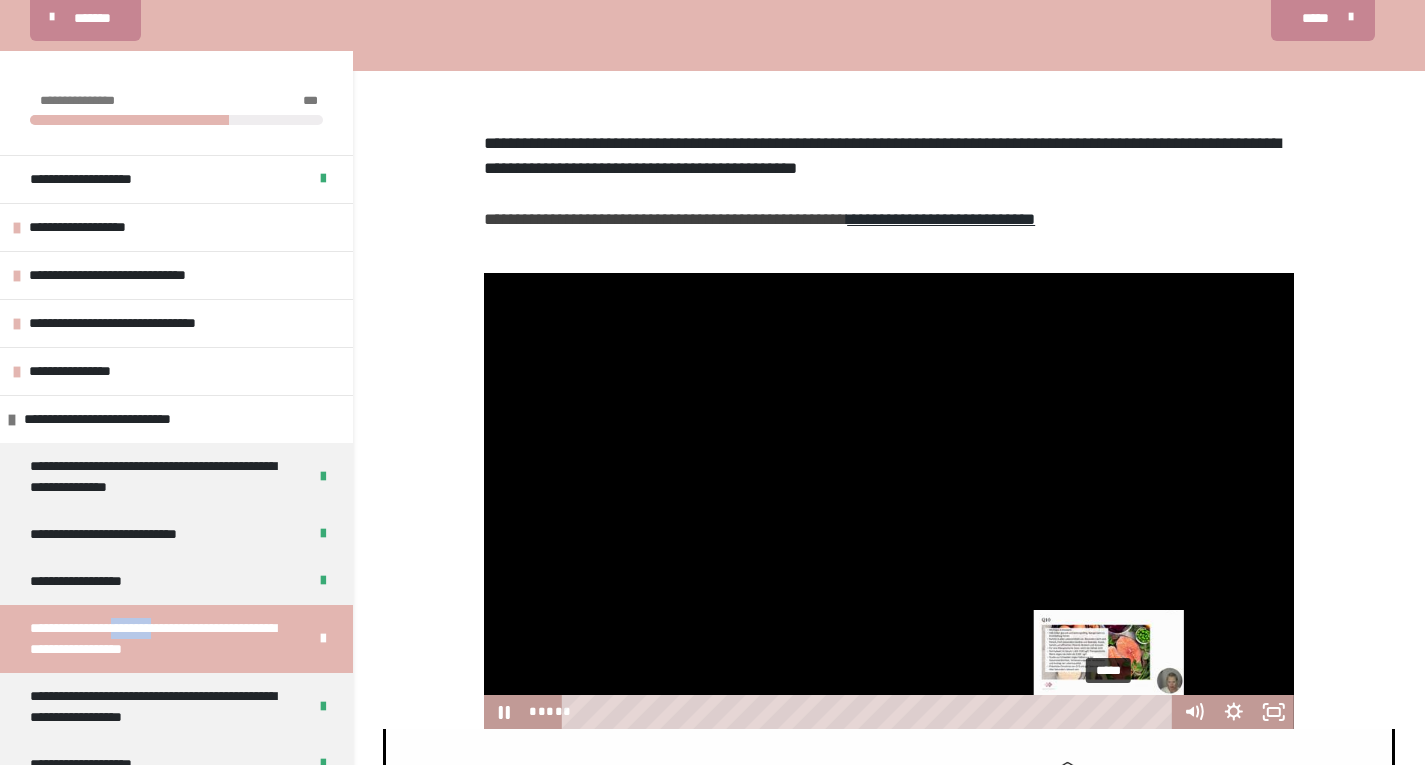 click on "*****" at bounding box center [870, 712] 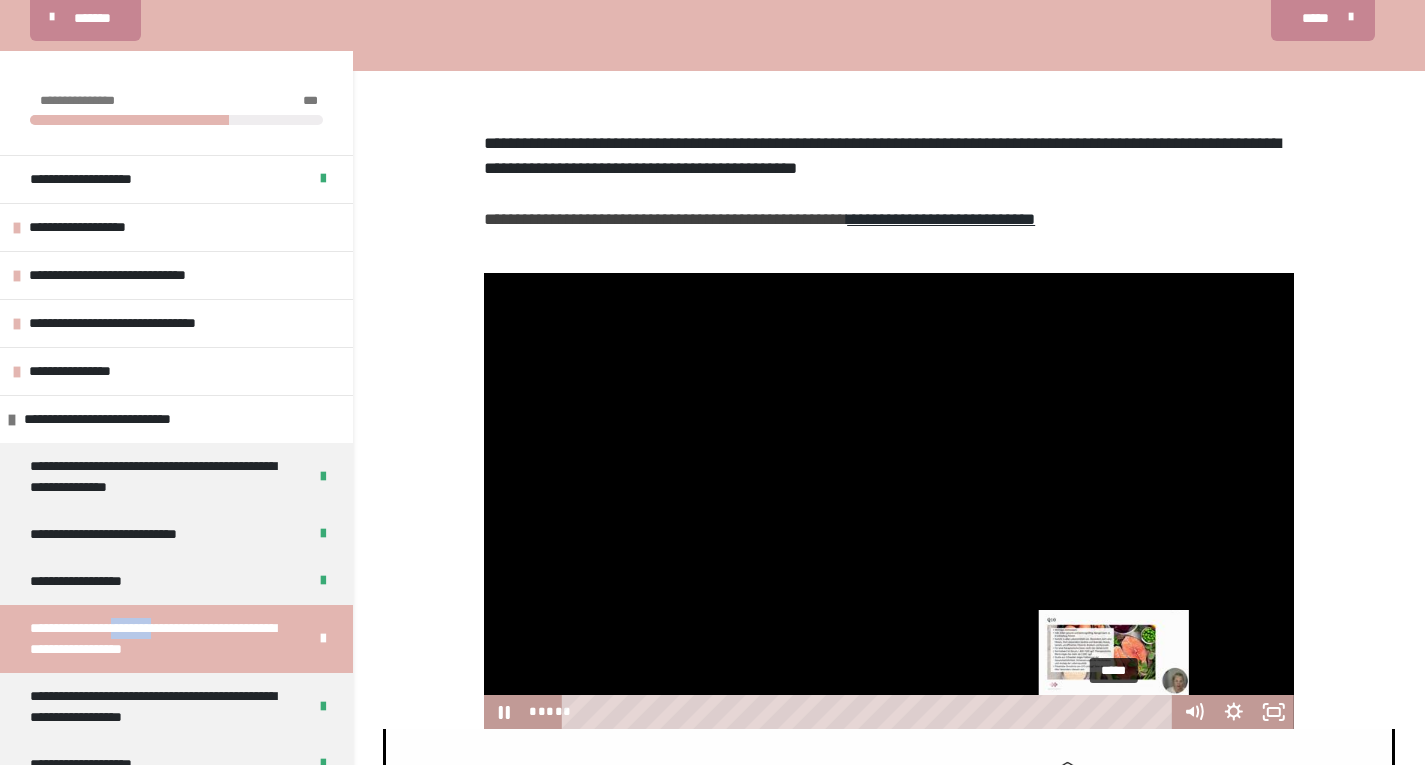 click at bounding box center (1114, 711) 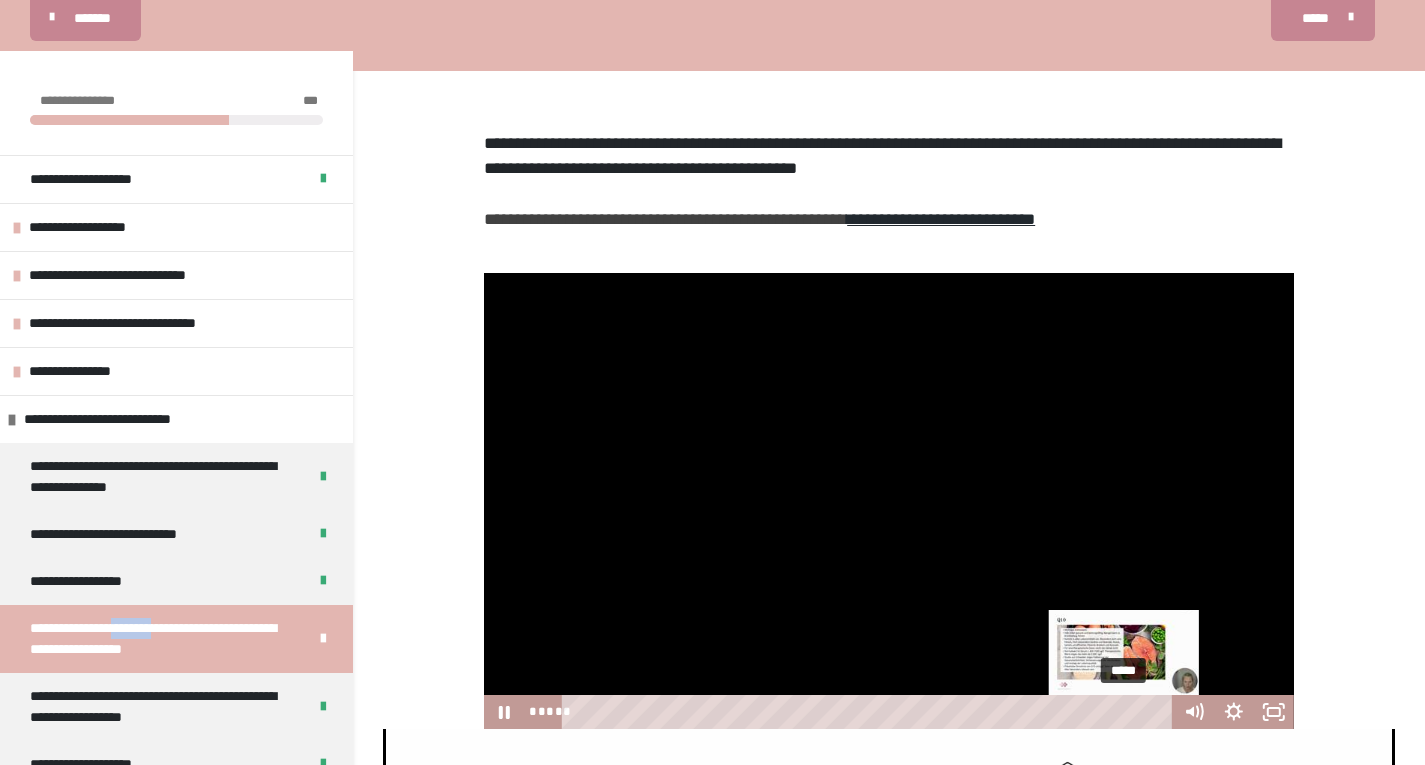 click on "*****" at bounding box center (870, 712) 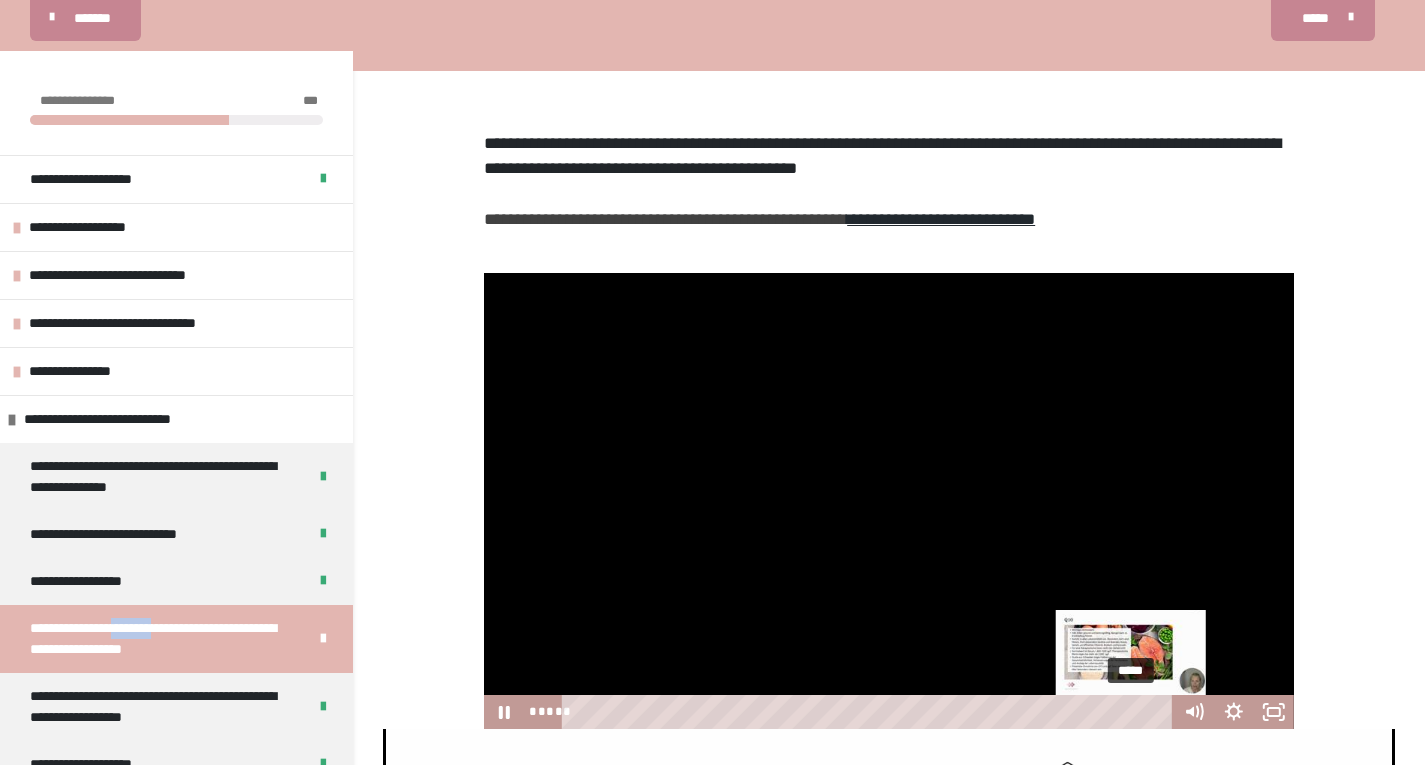 click on "*****" at bounding box center (870, 712) 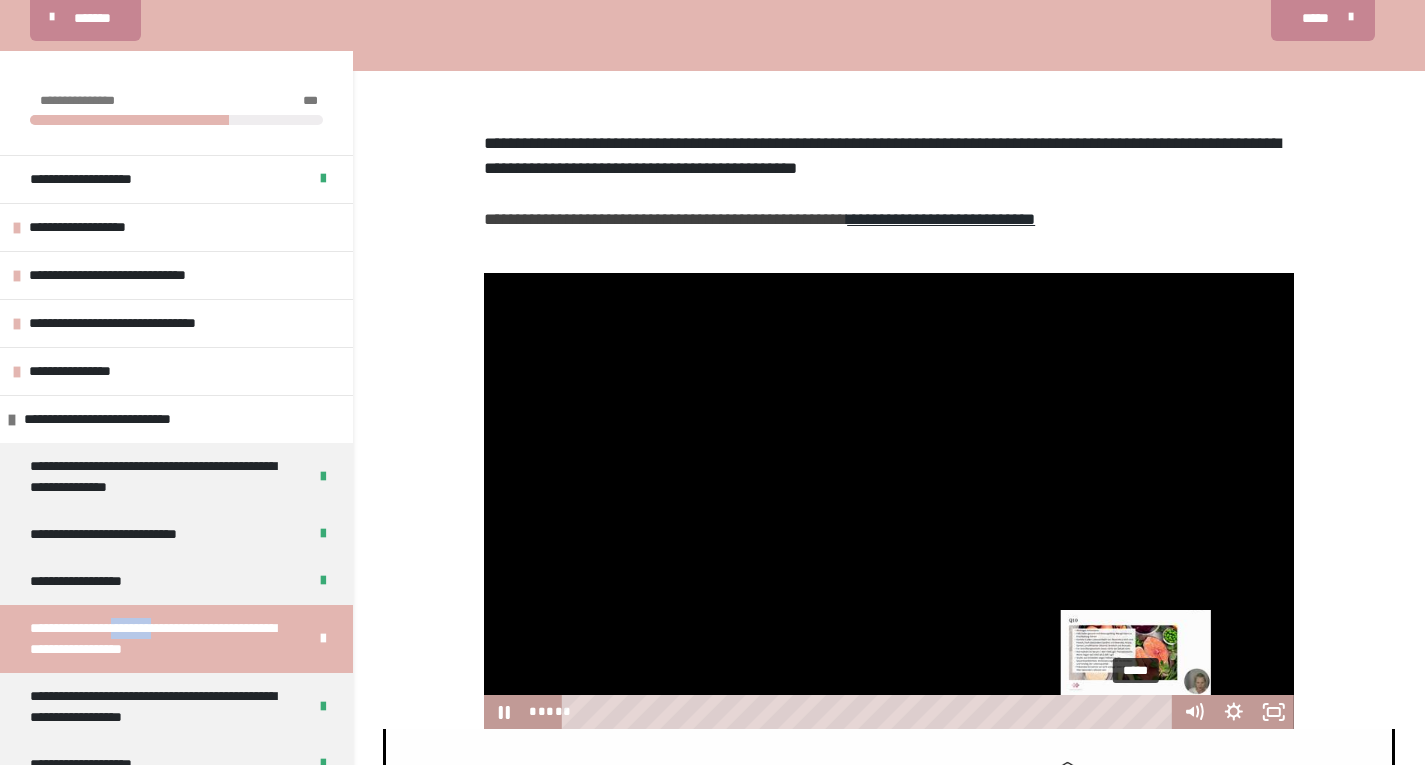 click on "*****" at bounding box center [870, 712] 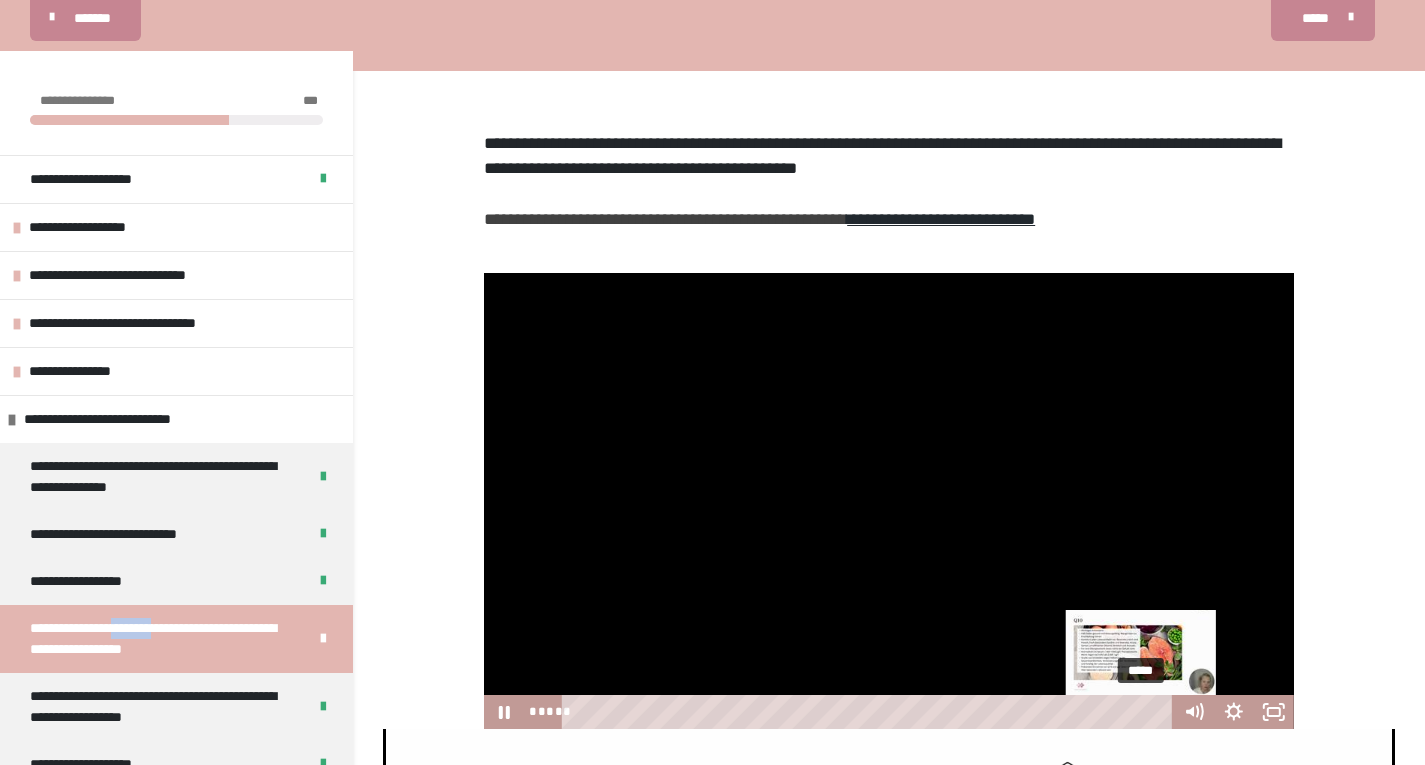 click at bounding box center (1138, 711) 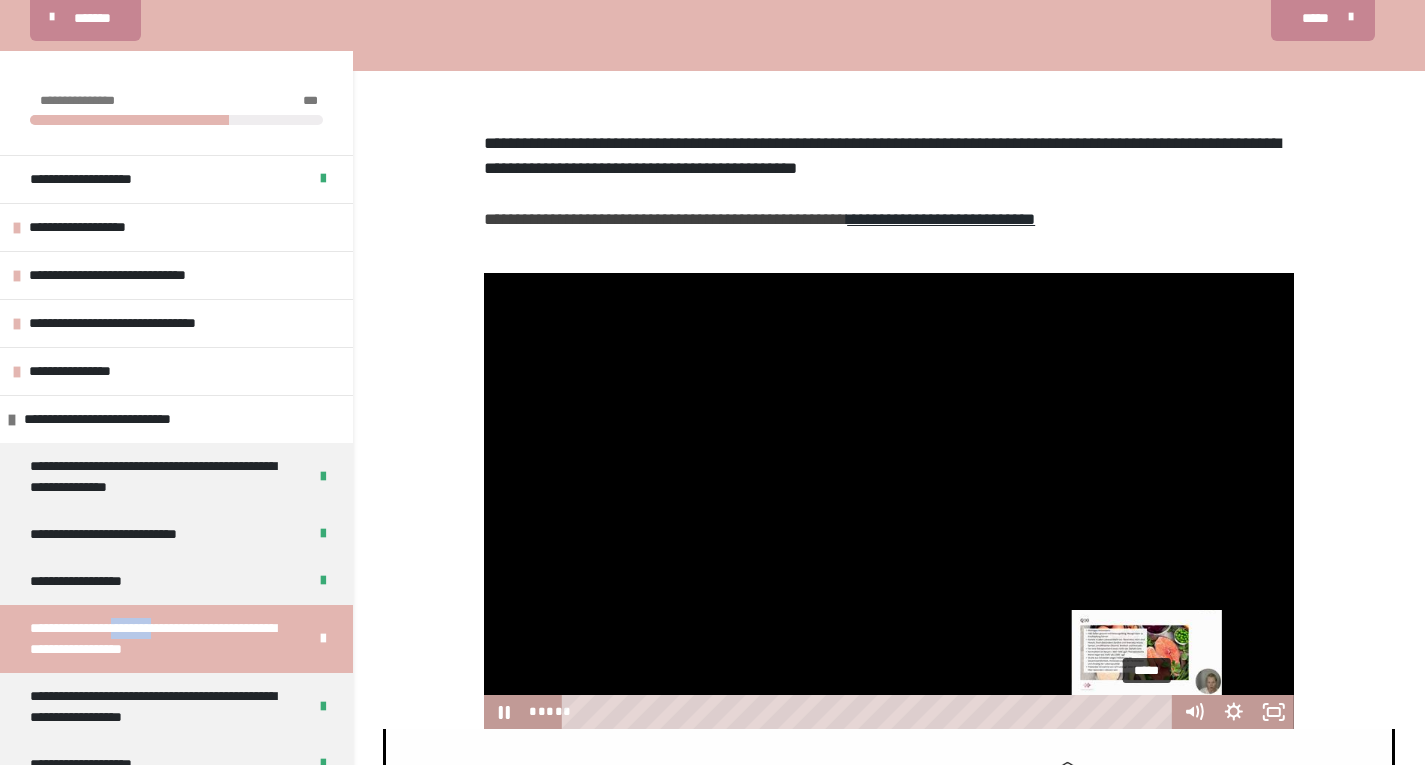 click on "*****" at bounding box center (870, 712) 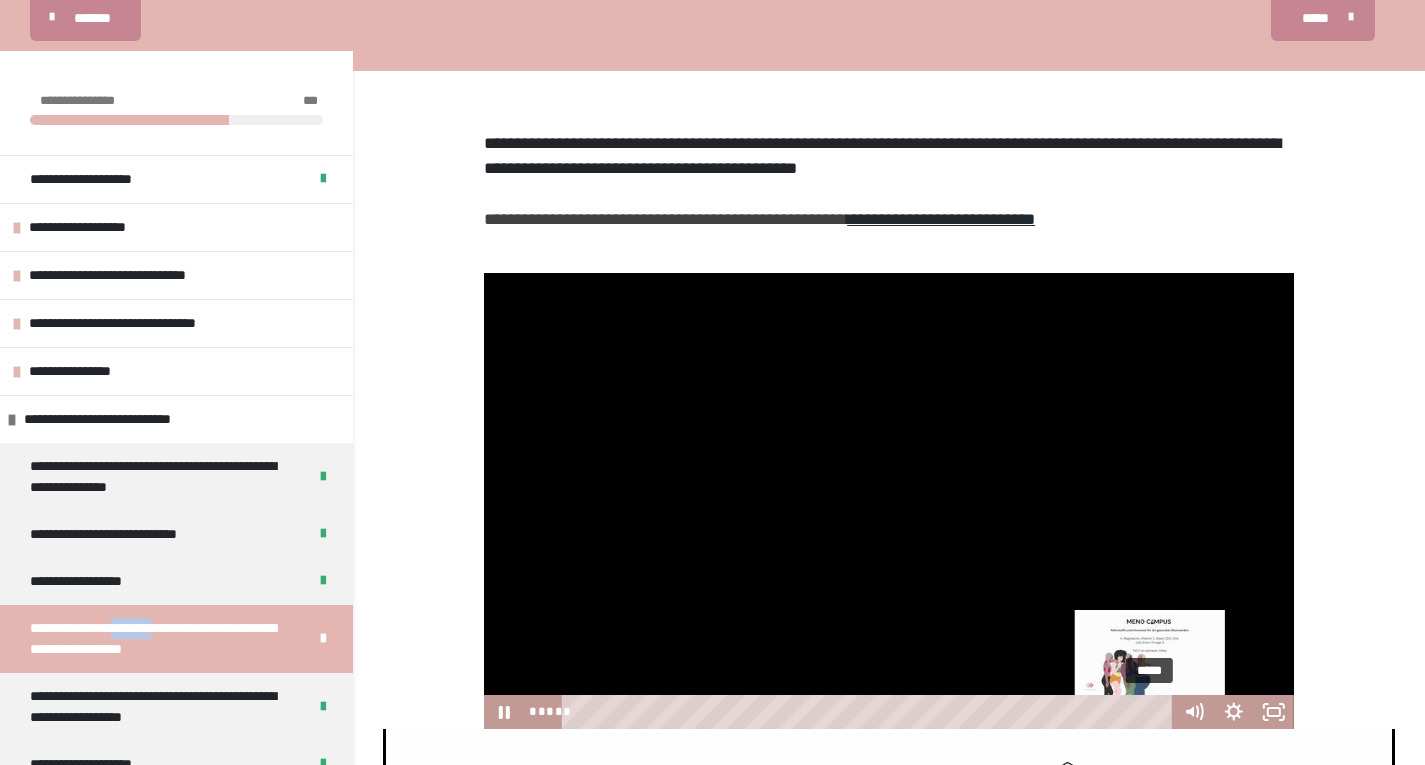 click at bounding box center [1149, 711] 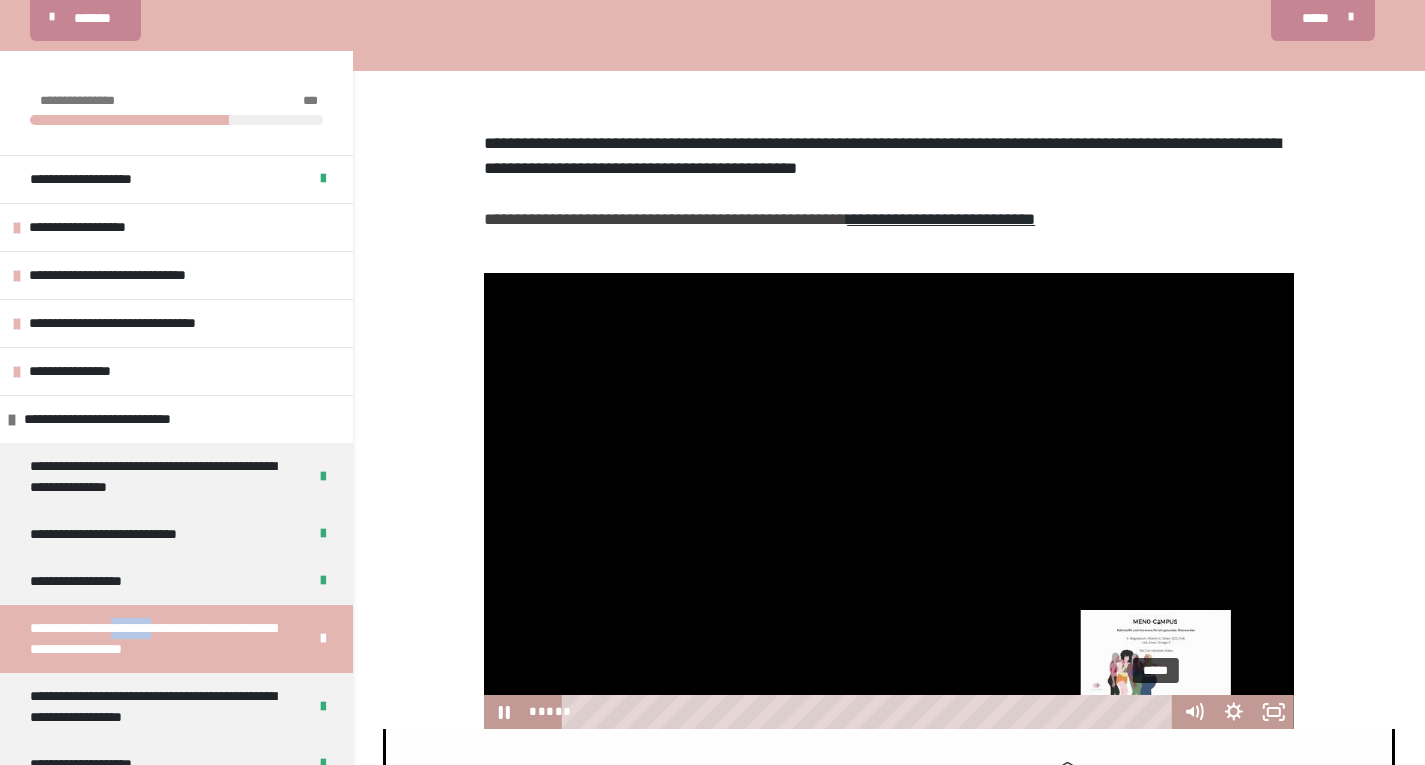 click on "*****" at bounding box center (870, 712) 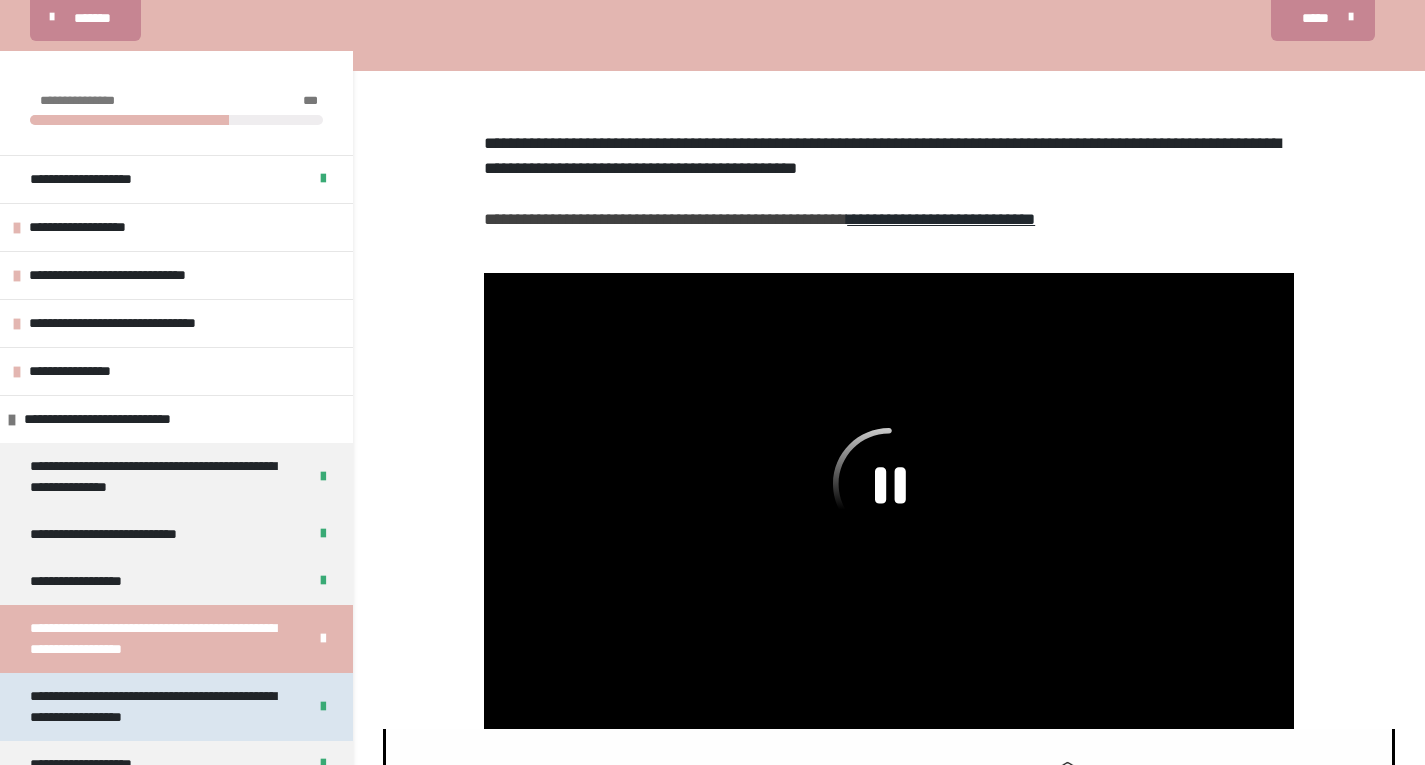 click on "**********" at bounding box center (160, 707) 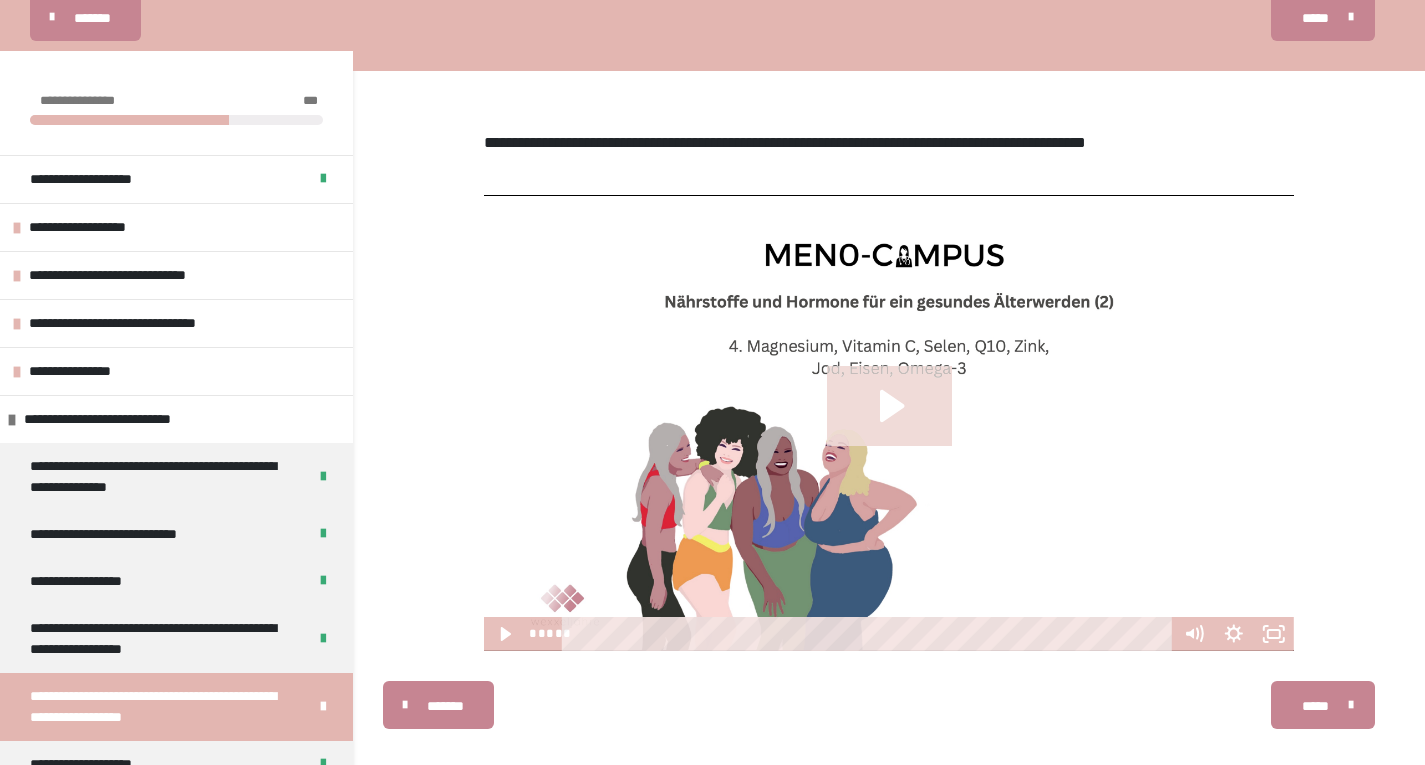 click 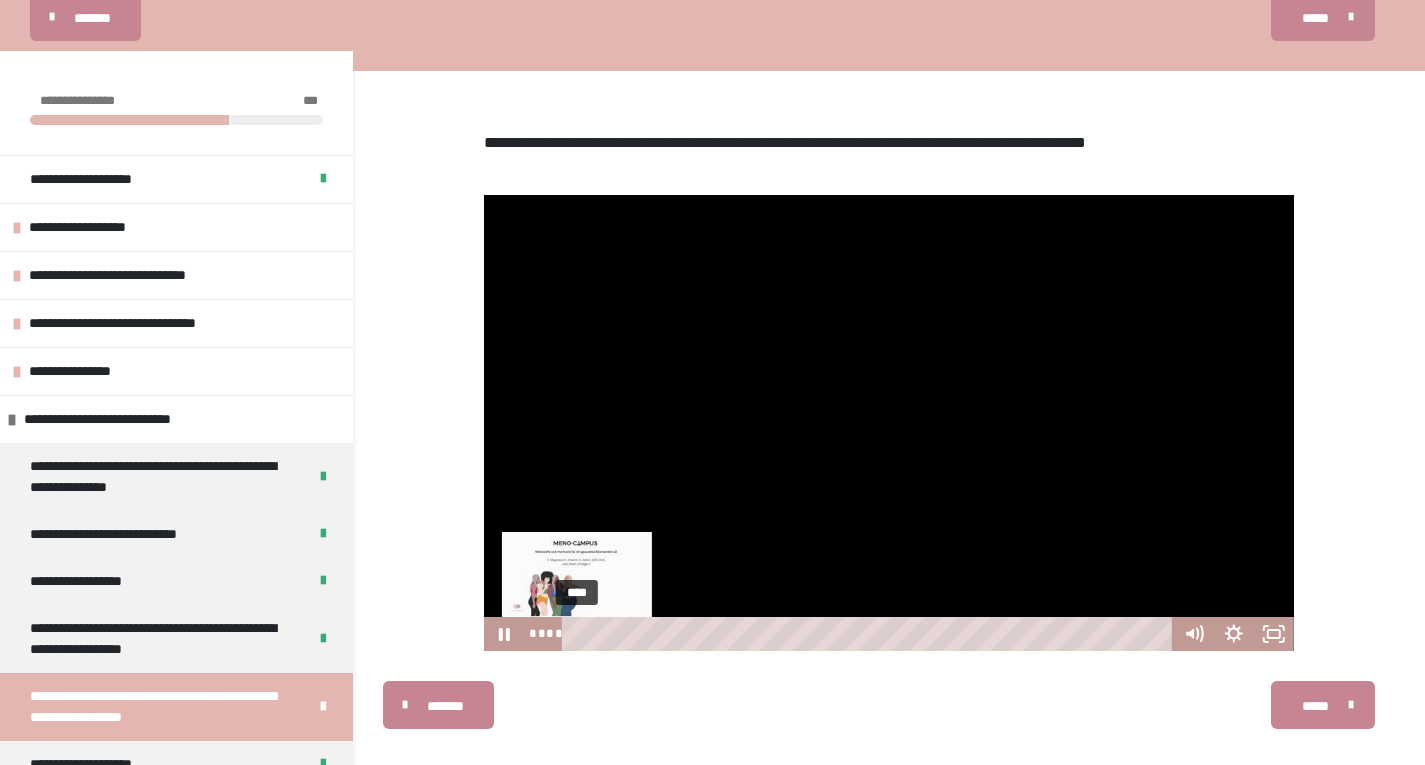 click on "****" at bounding box center (870, 634) 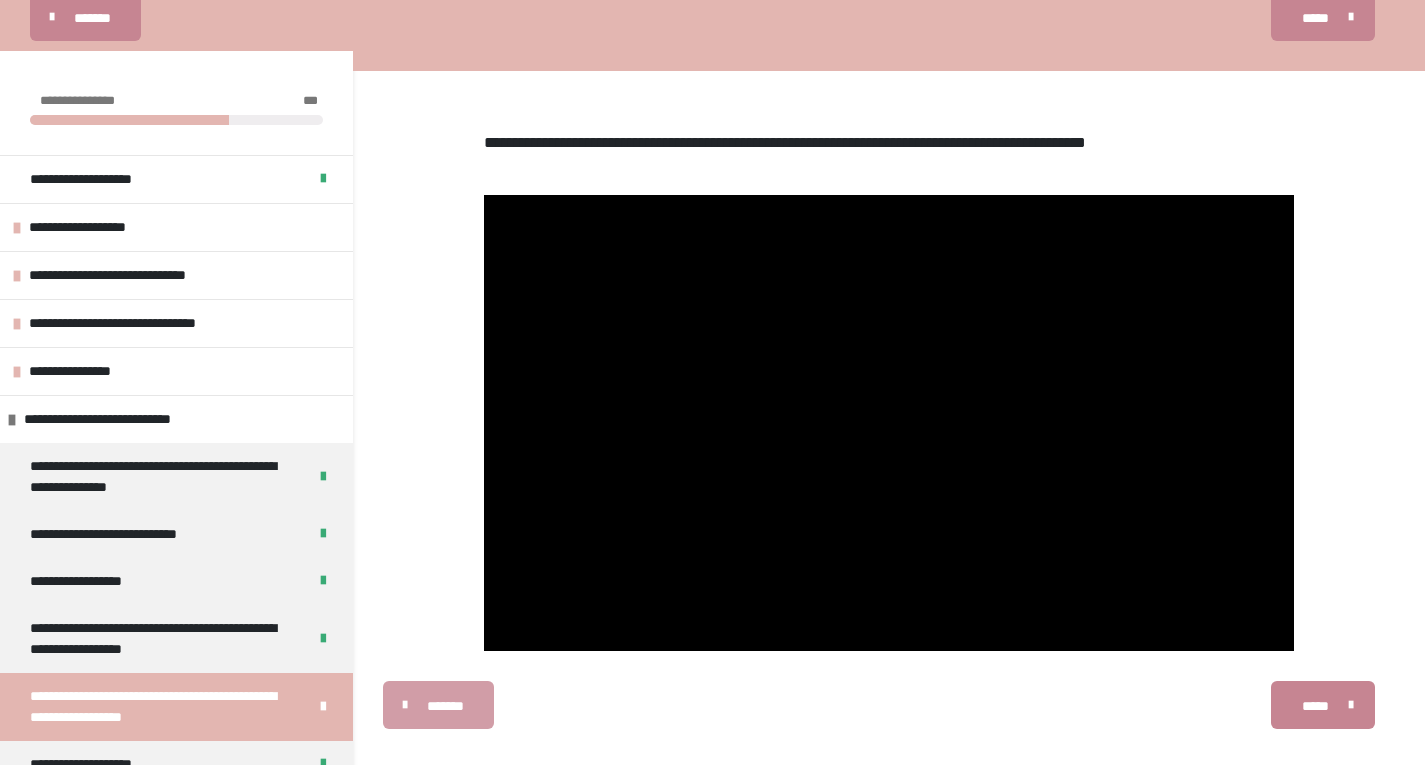 click on "*******" at bounding box center (445, 706) 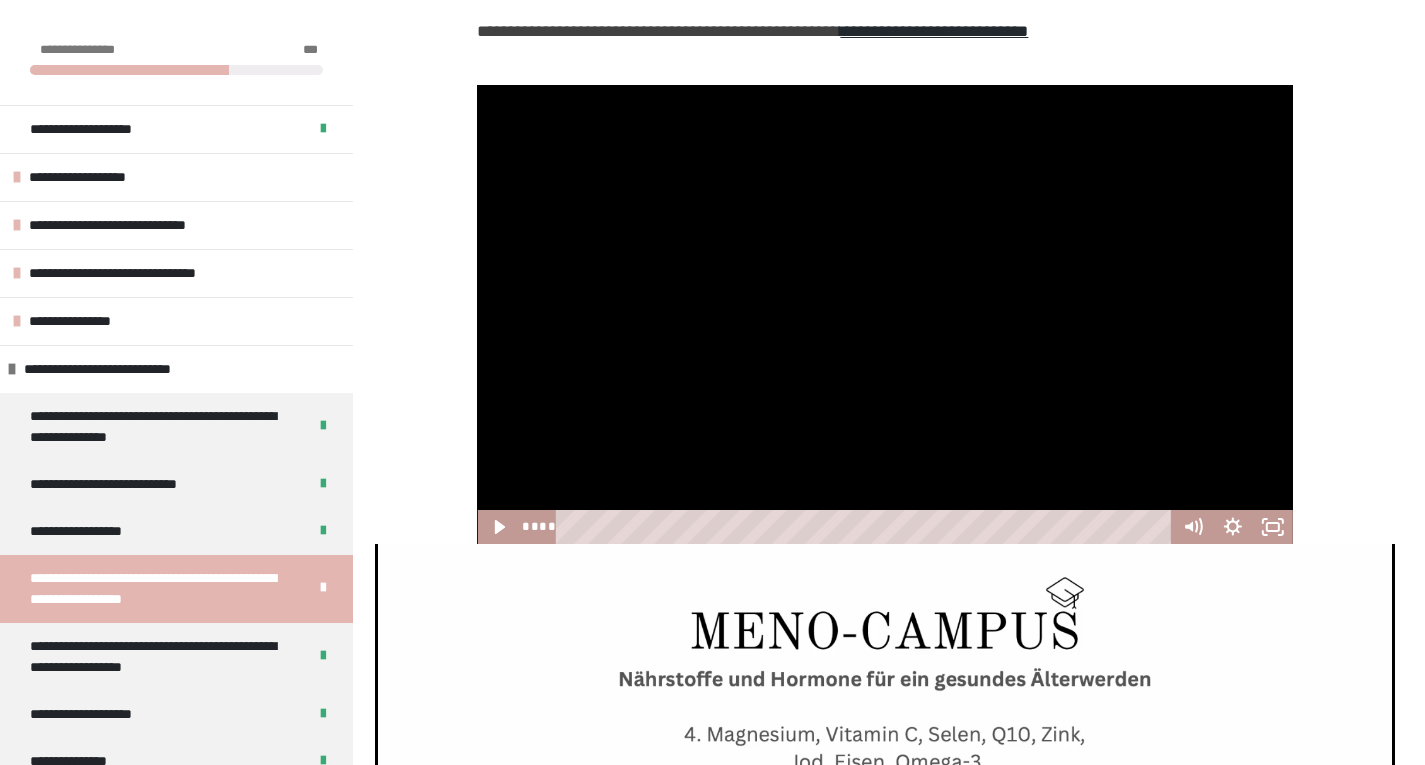 scroll, scrollTop: 448, scrollLeft: 0, axis: vertical 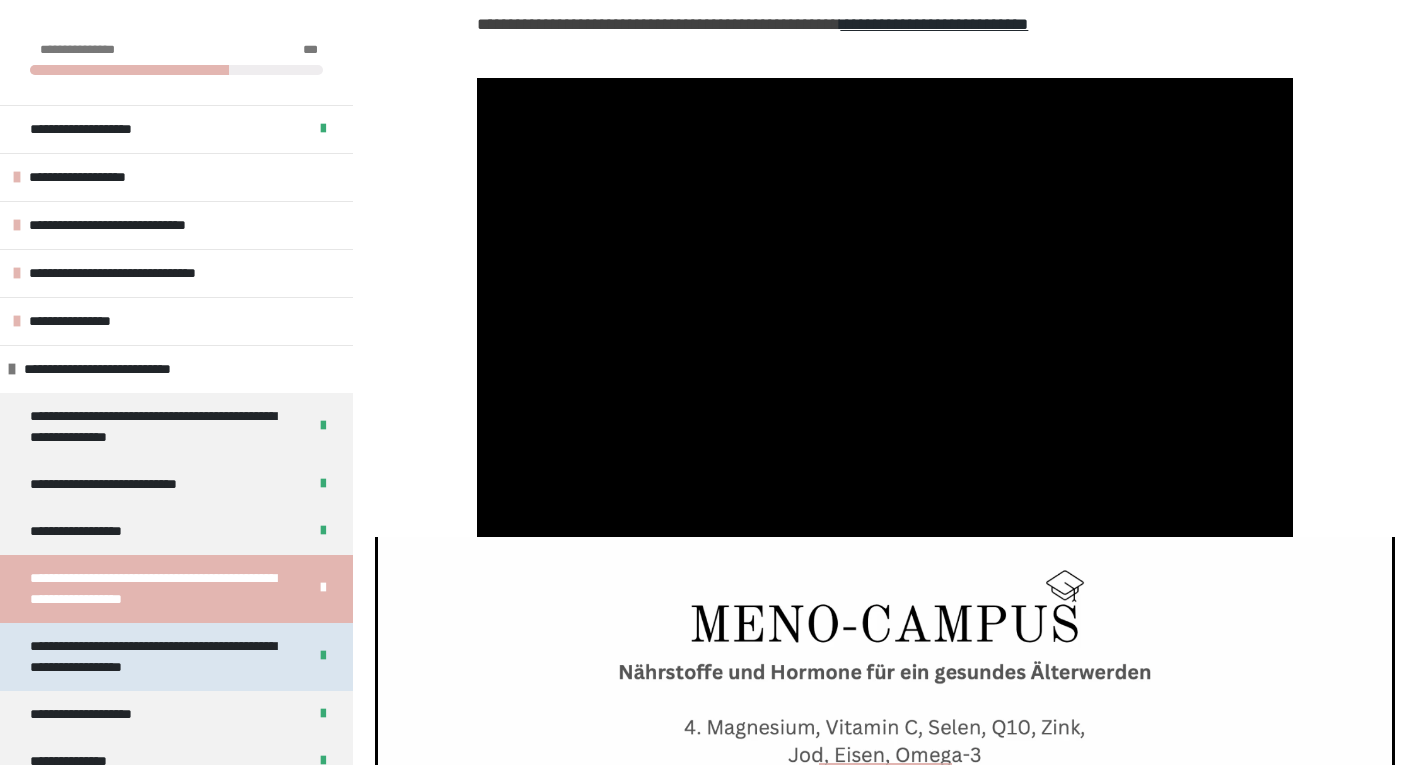 click on "**********" at bounding box center (153, 657) 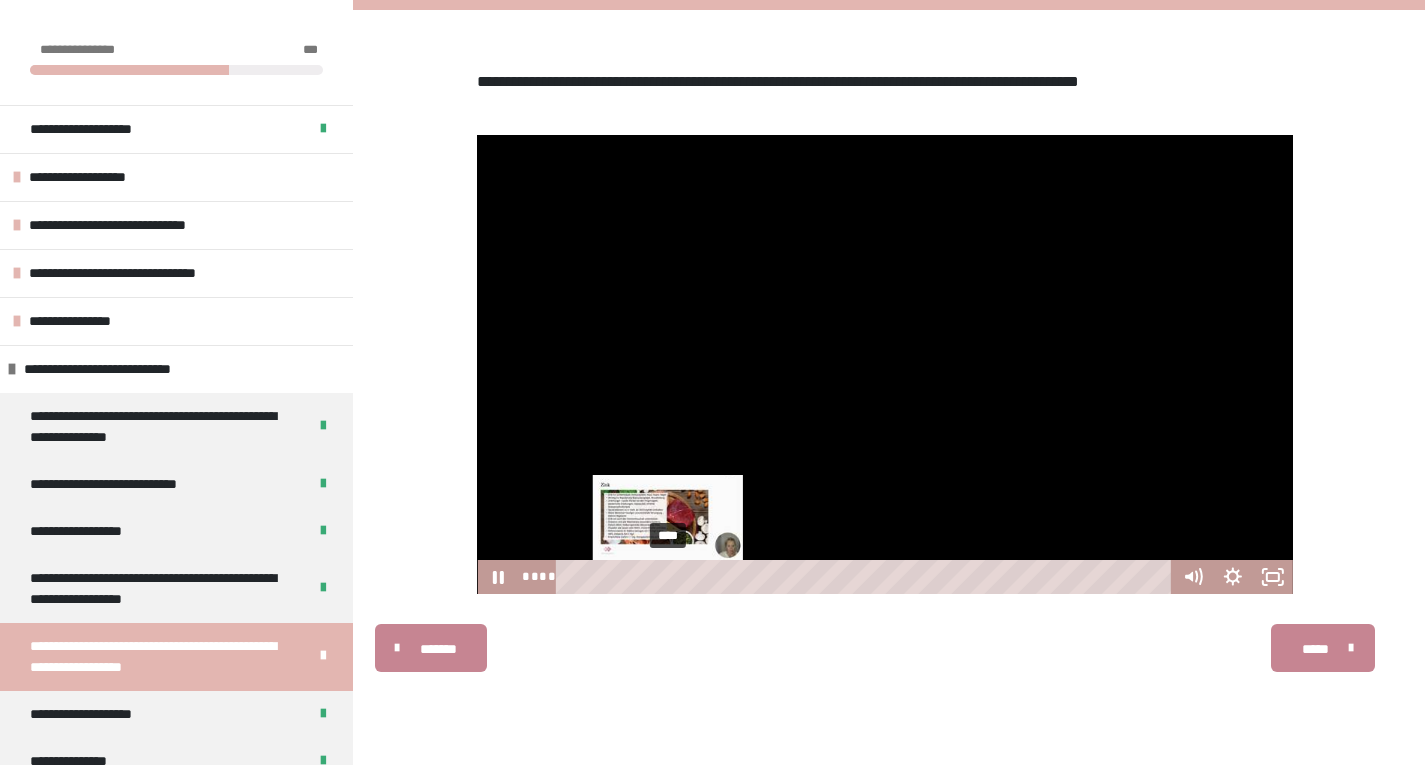 click on "****" at bounding box center (866, 577) 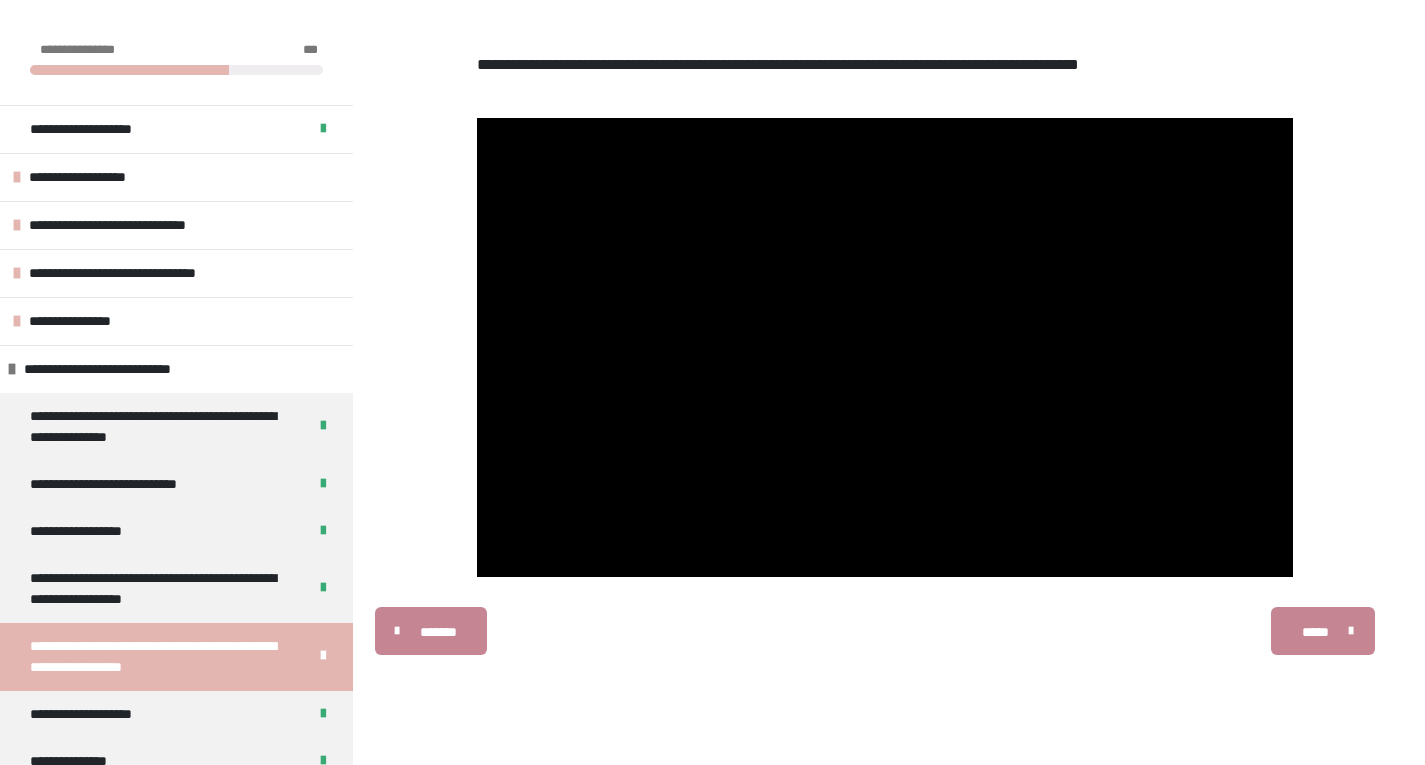 scroll, scrollTop: 382, scrollLeft: 0, axis: vertical 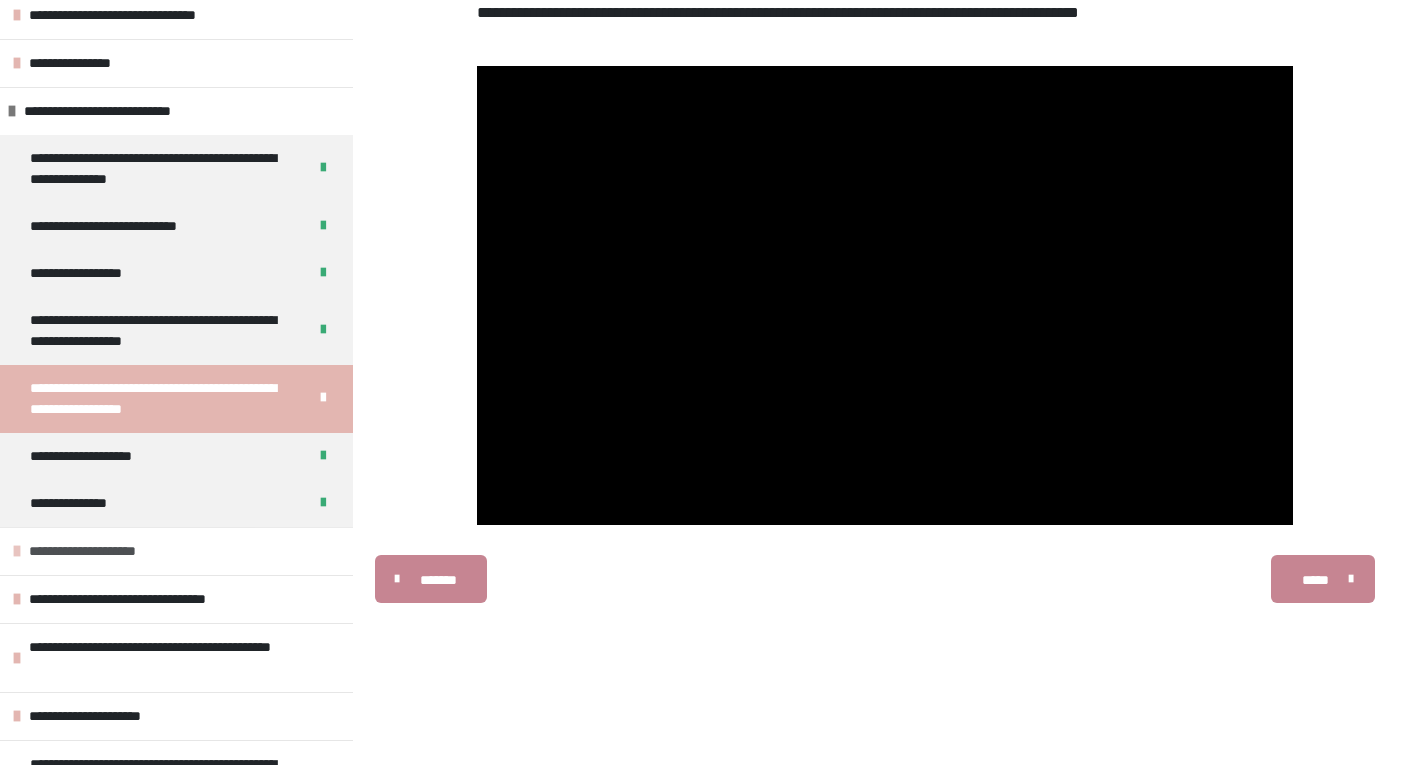 click on "**********" at bounding box center [106, 551] 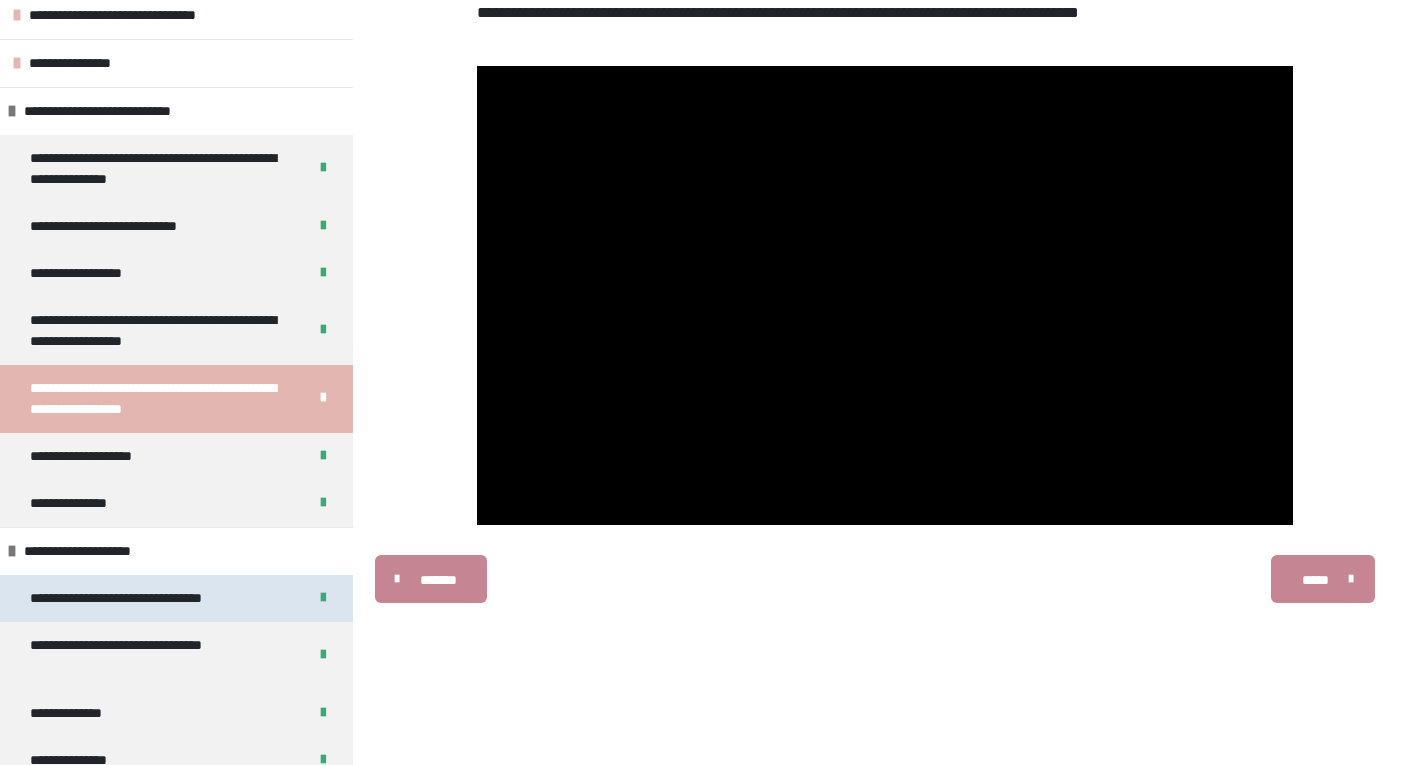 click on "**********" at bounding box center (145, 598) 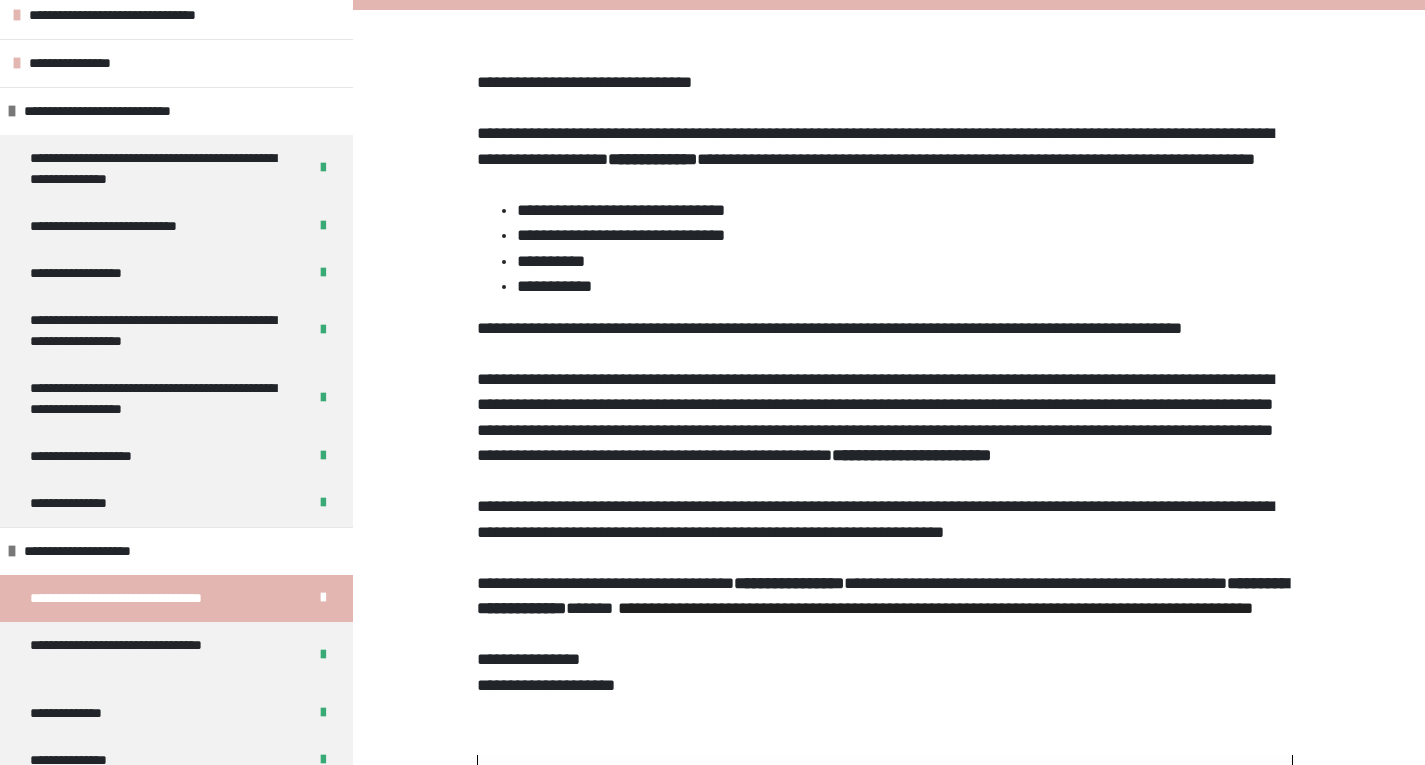 scroll, scrollTop: 281, scrollLeft: 0, axis: vertical 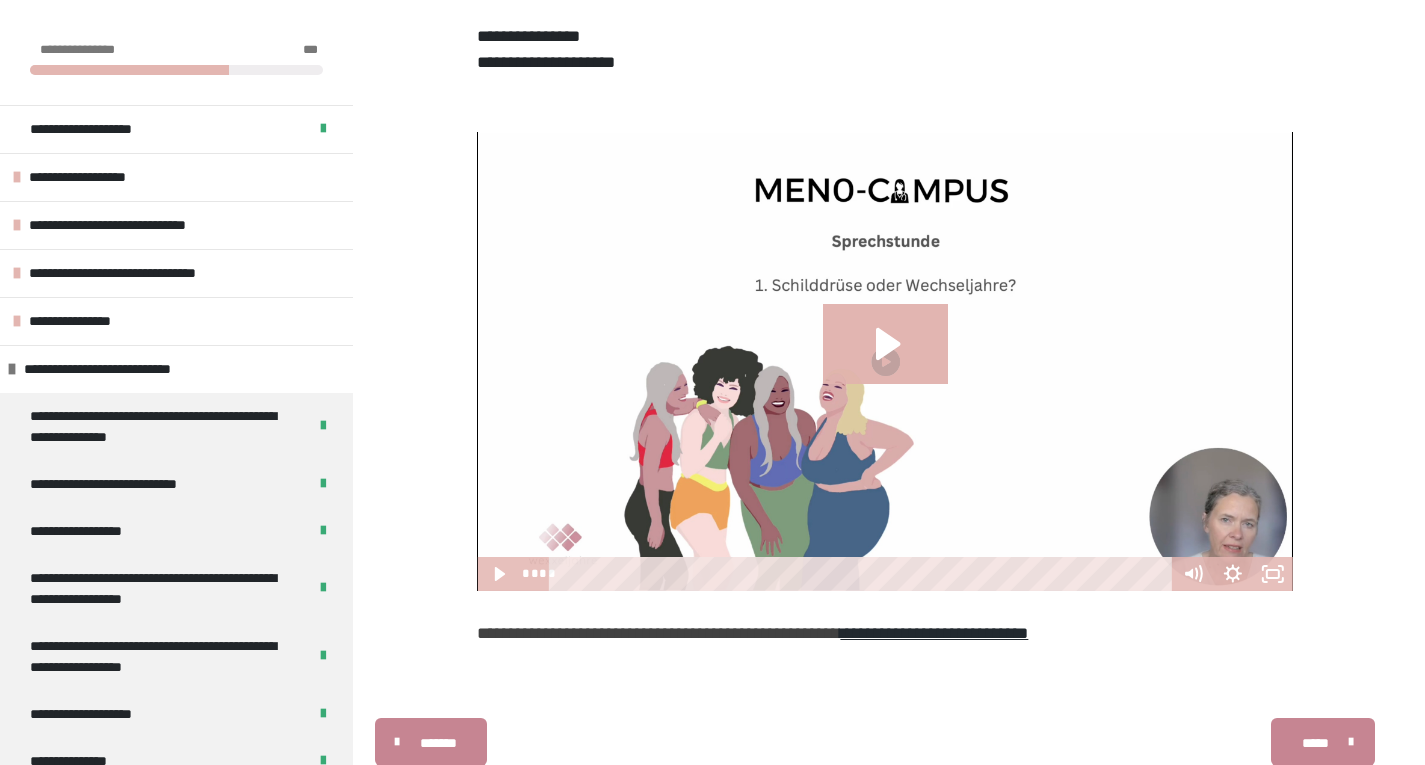 click 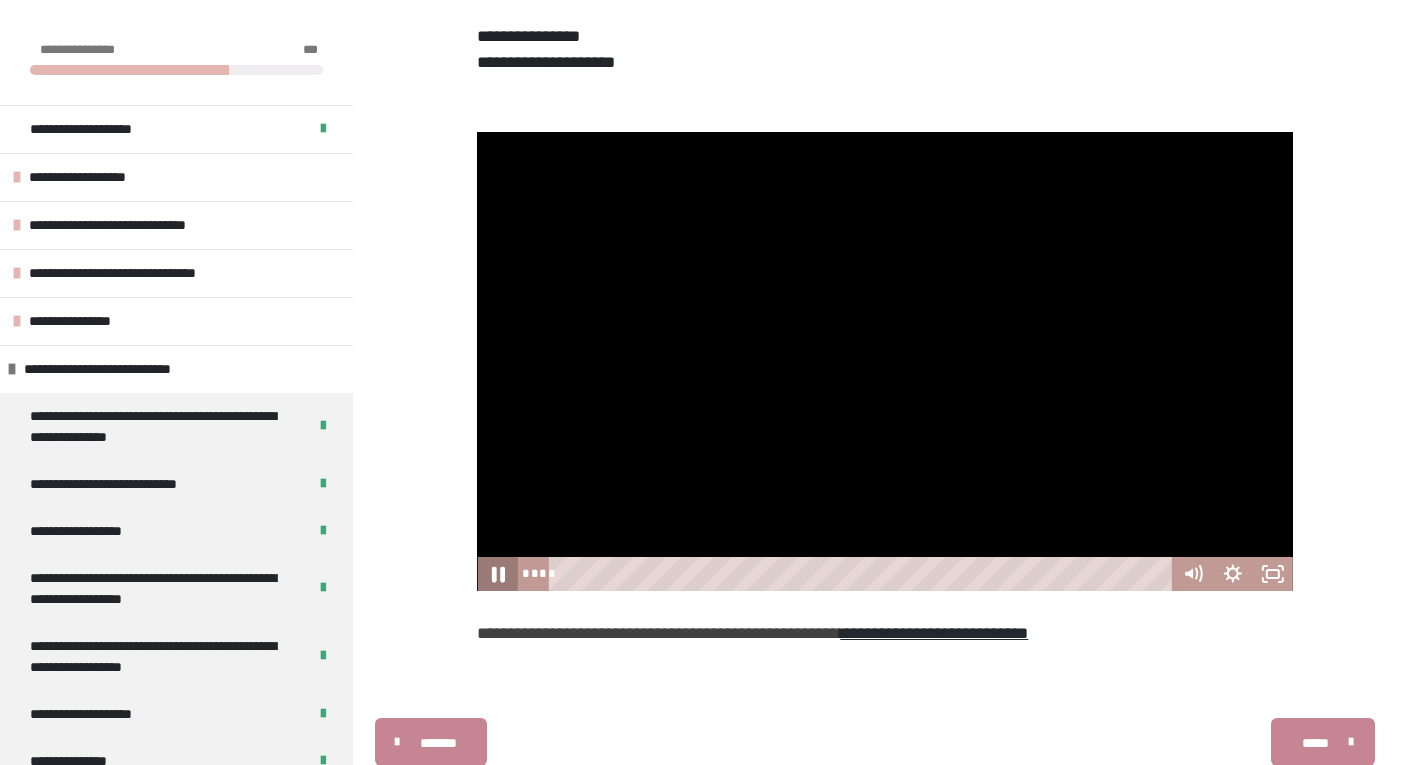 click 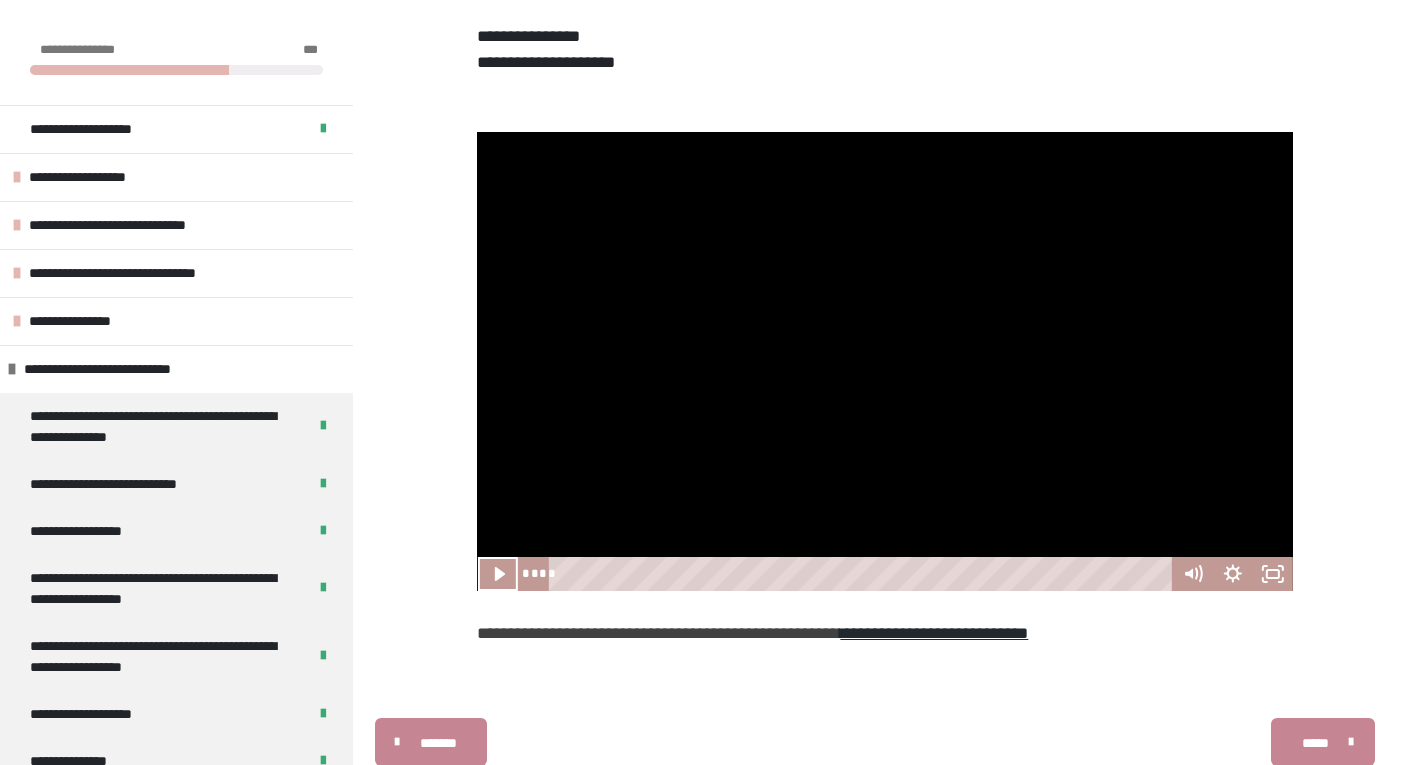 type 